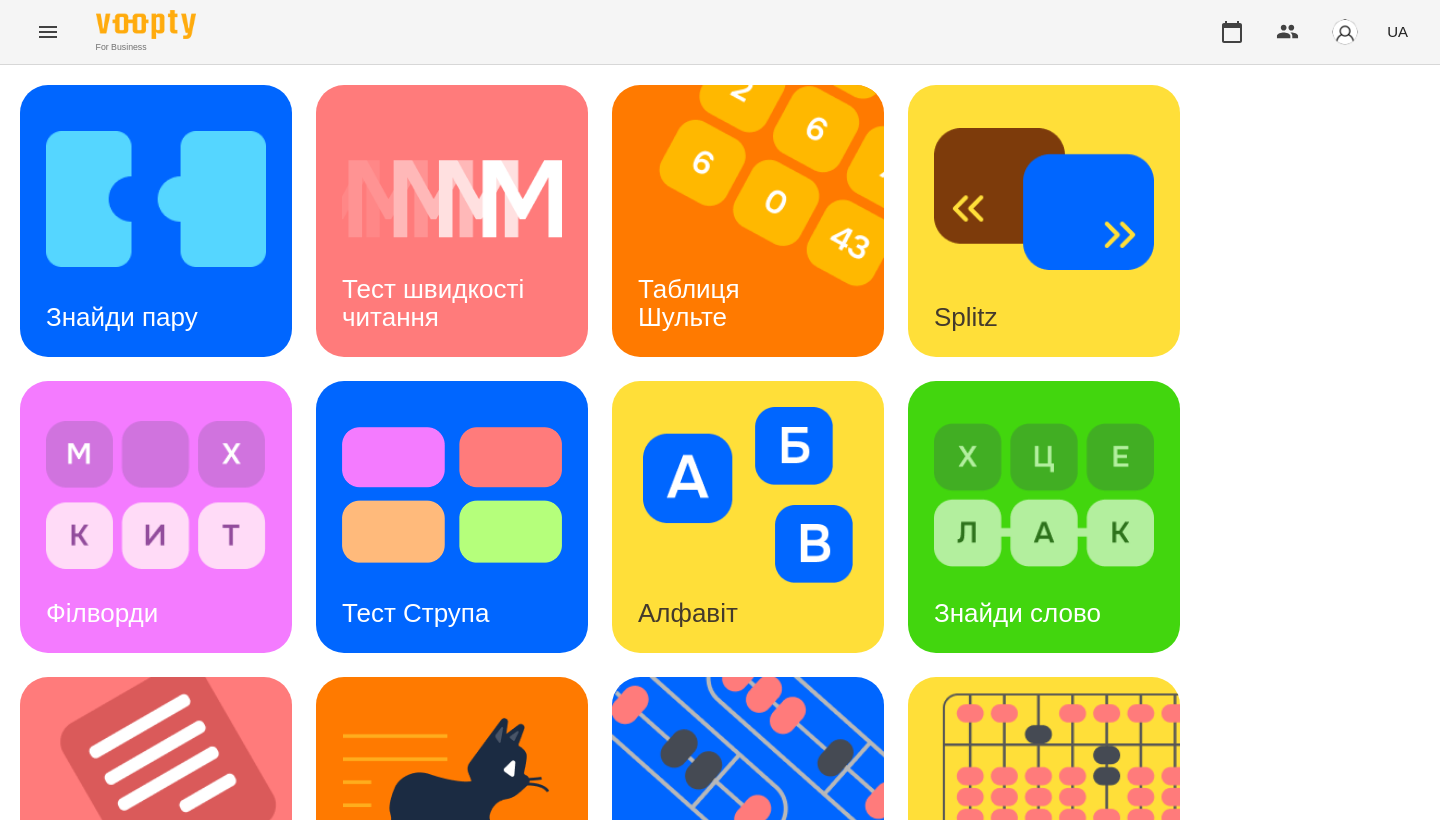 scroll, scrollTop: 0, scrollLeft: 0, axis: both 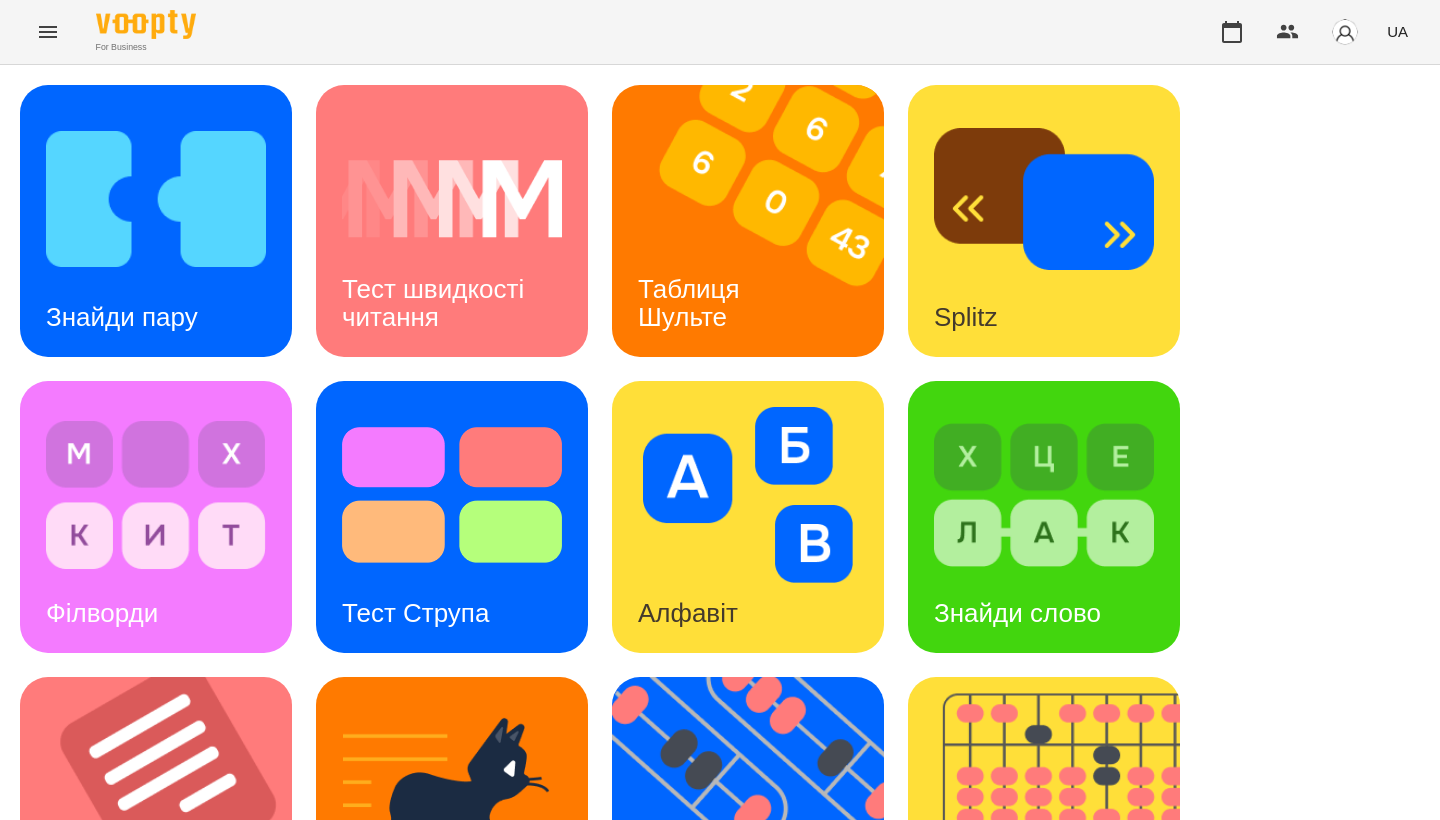 click at bounding box center (1057, 1109) 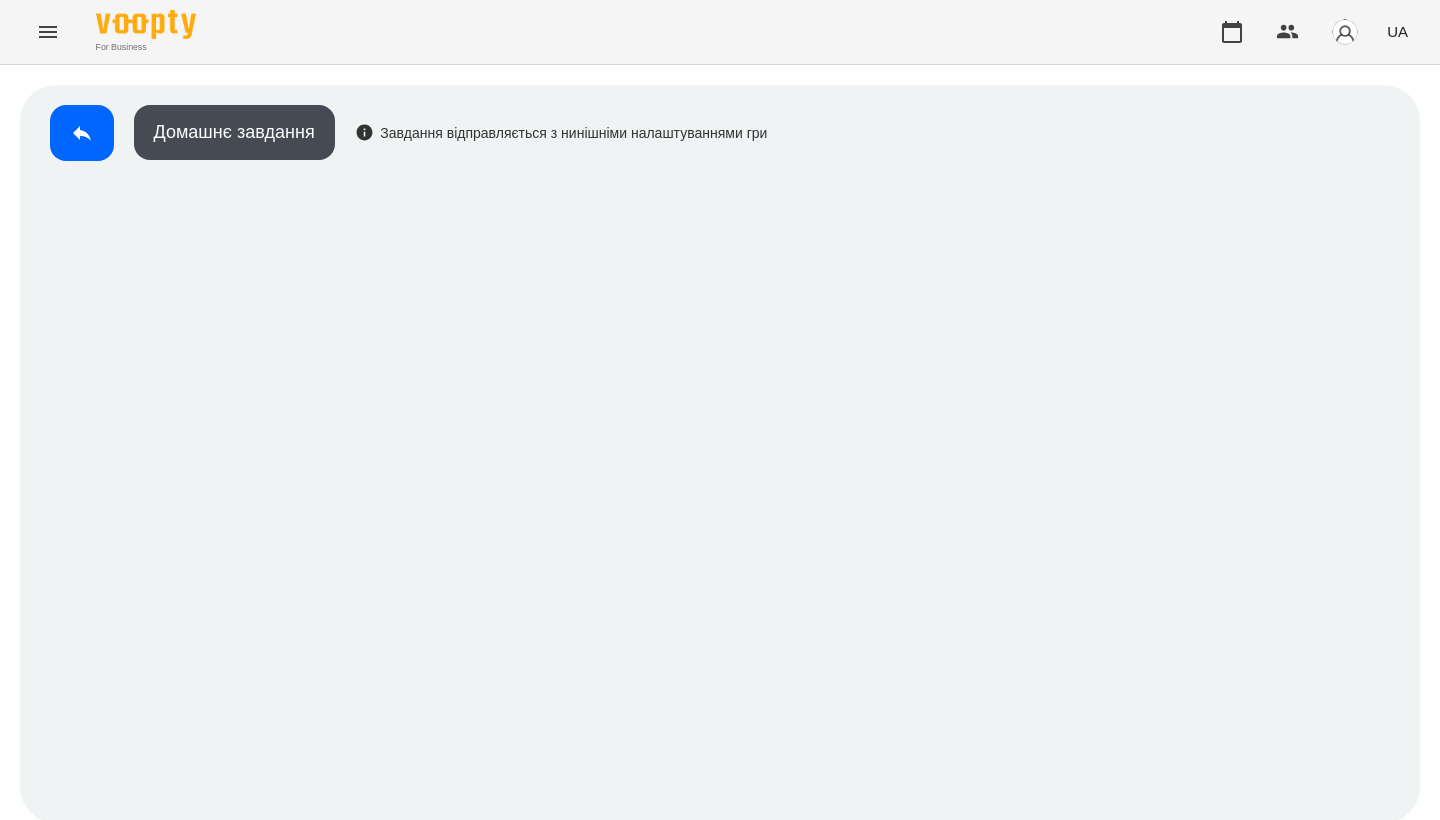 scroll, scrollTop: 3, scrollLeft: 0, axis: vertical 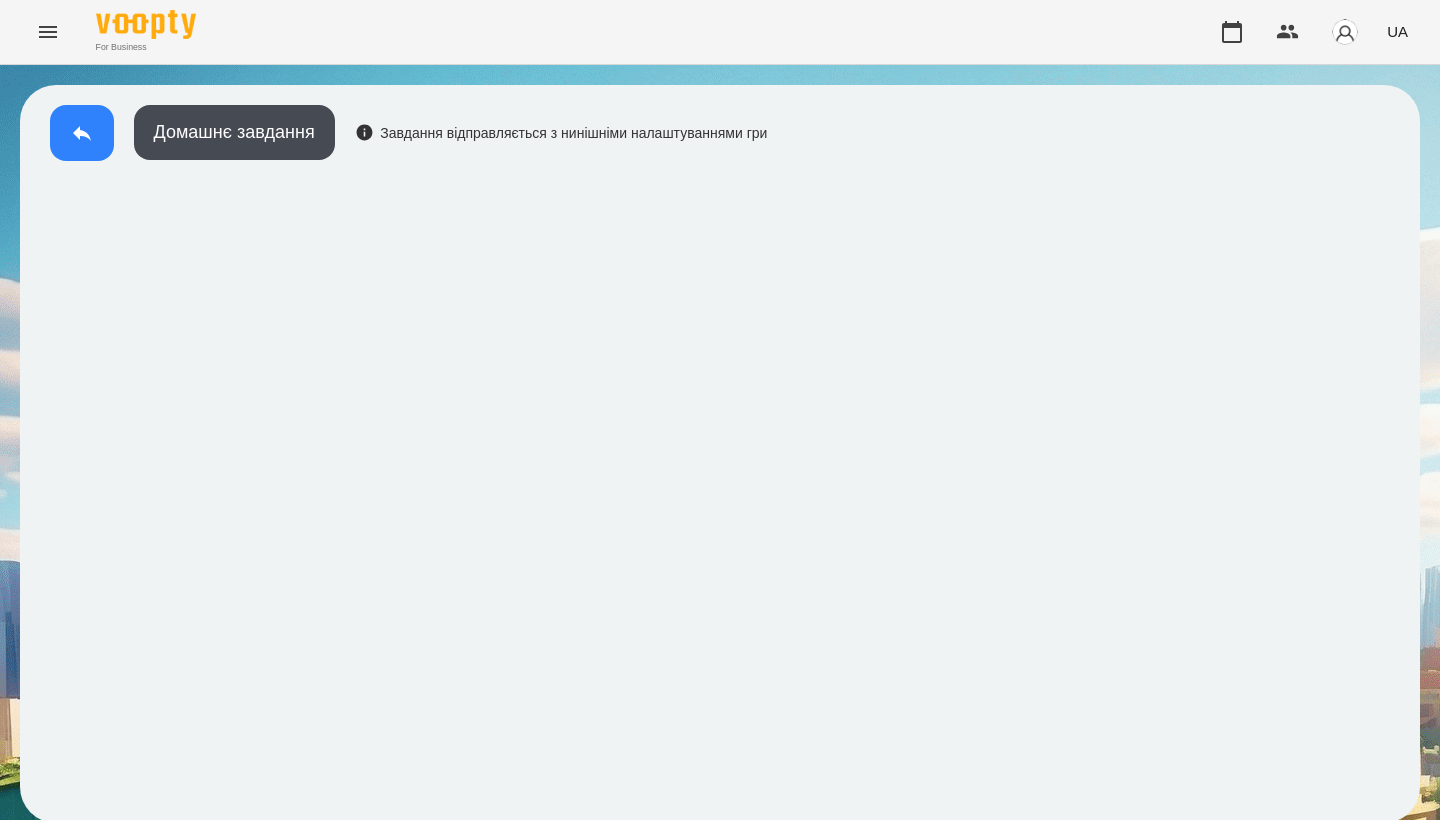 click at bounding box center [82, 133] 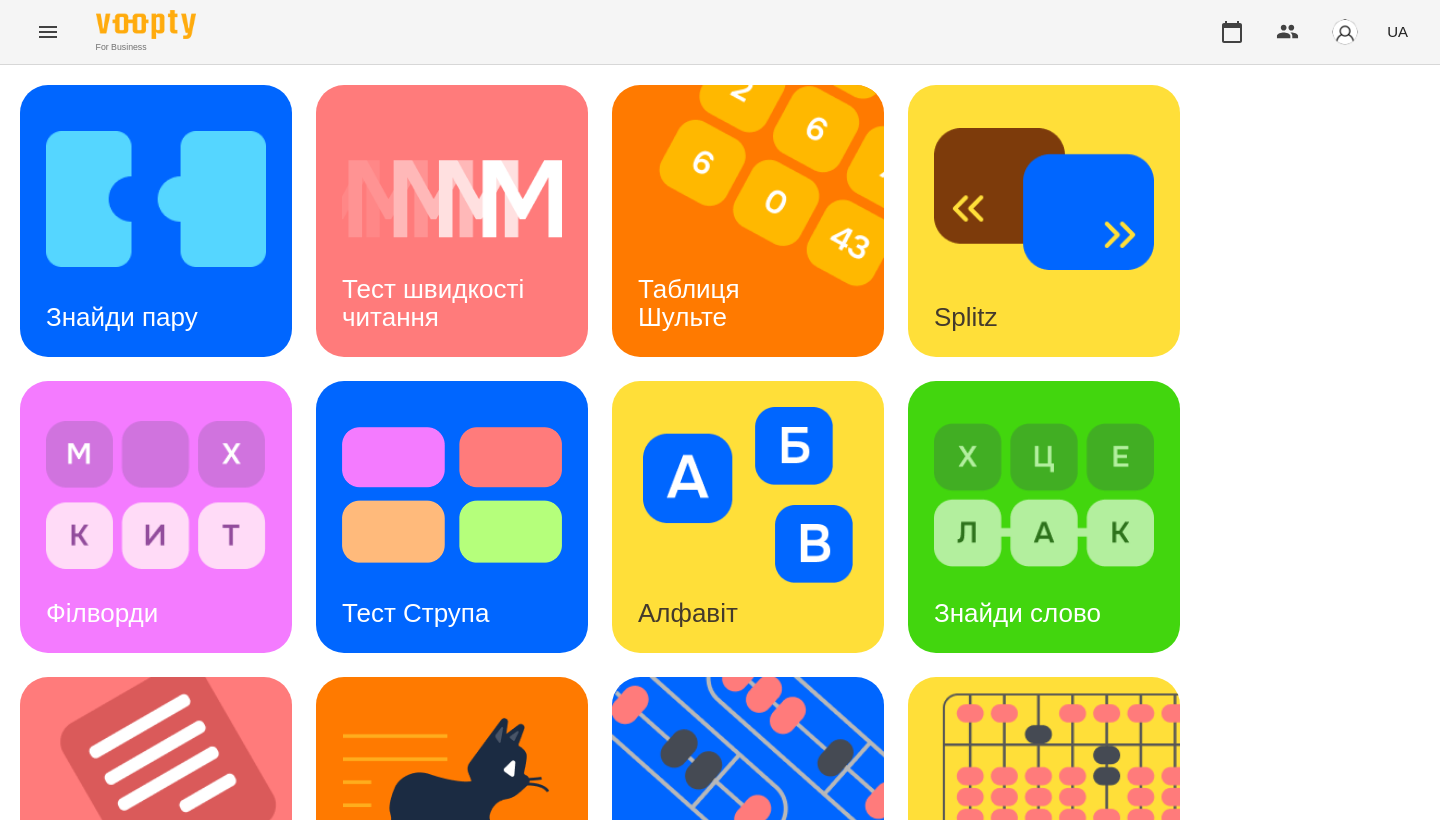 click at bounding box center [760, 221] 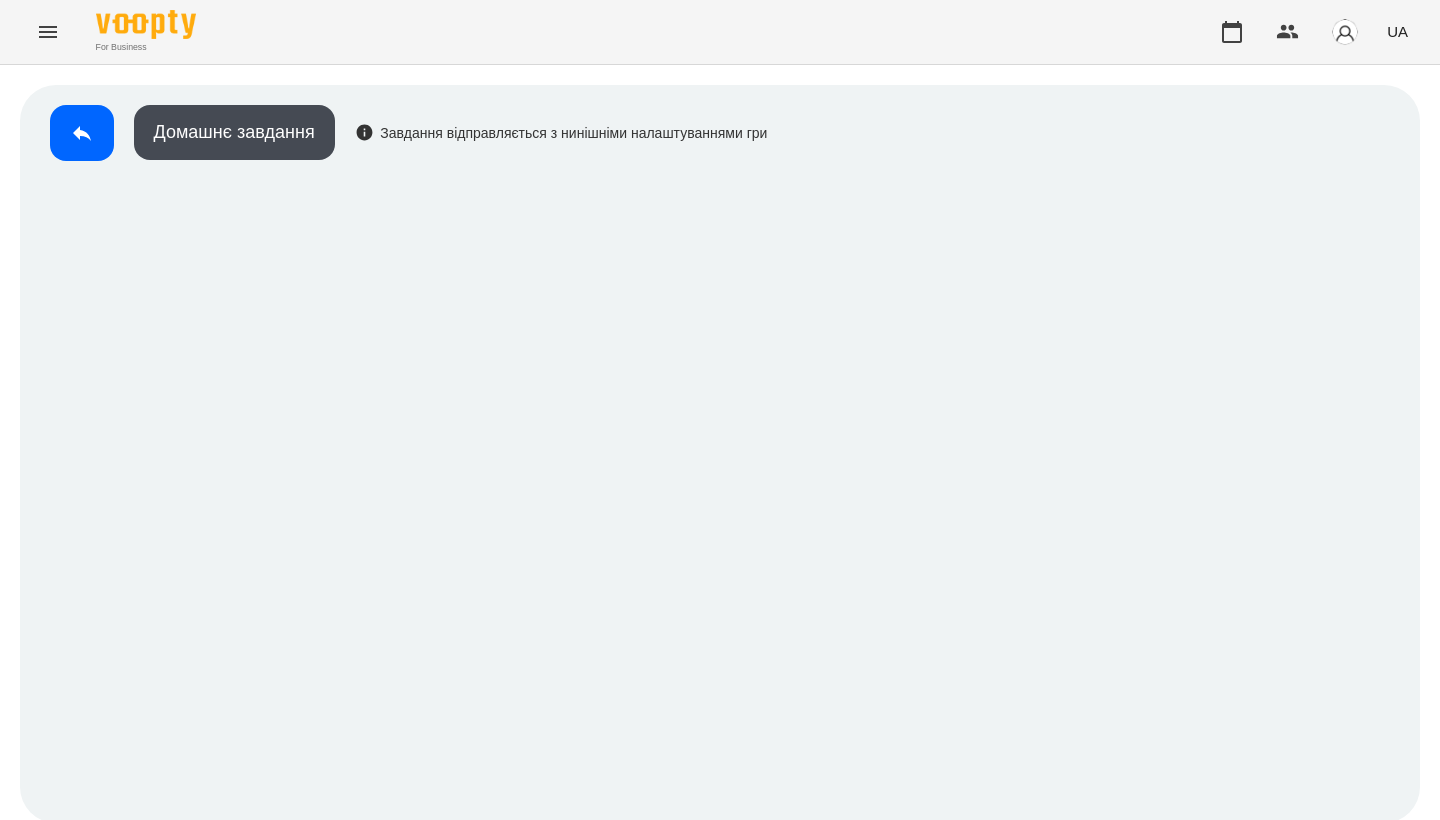 scroll, scrollTop: 3, scrollLeft: 0, axis: vertical 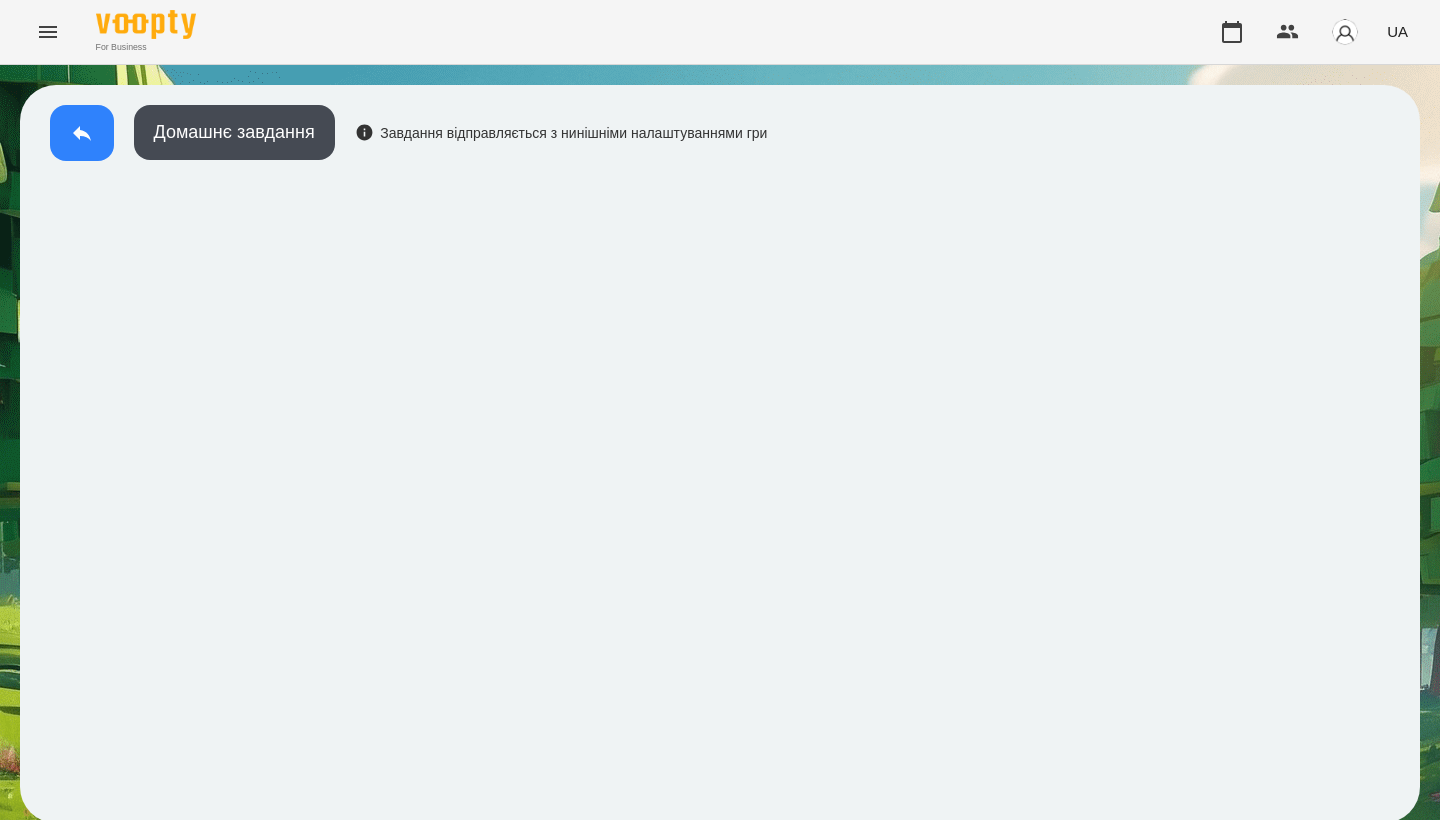 drag, startPoint x: 593, startPoint y: 33, endPoint x: 84, endPoint y: 140, distance: 520.125 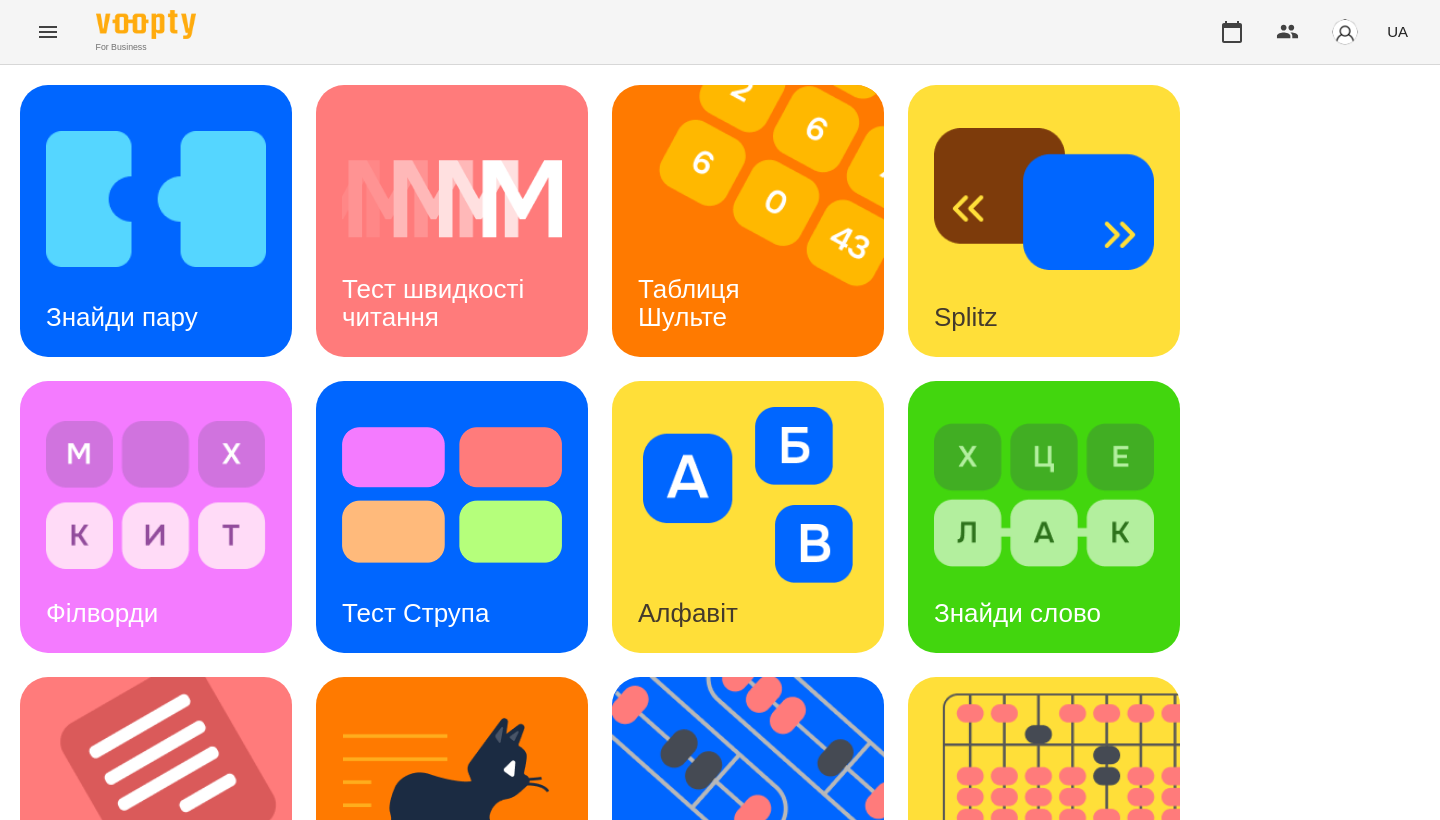 click on "Знайди пару Тест швидкості читання Таблиця
Шульте Splitz Філворди Тест Струпа Алфавіт Знайди слово Тексти Кіберкішка Флешкарти Абакус Знайди
Кіберкішку Мнемотехніка Ментальний
рахунок Стовпці Ділення множення" at bounding box center [720, 813] 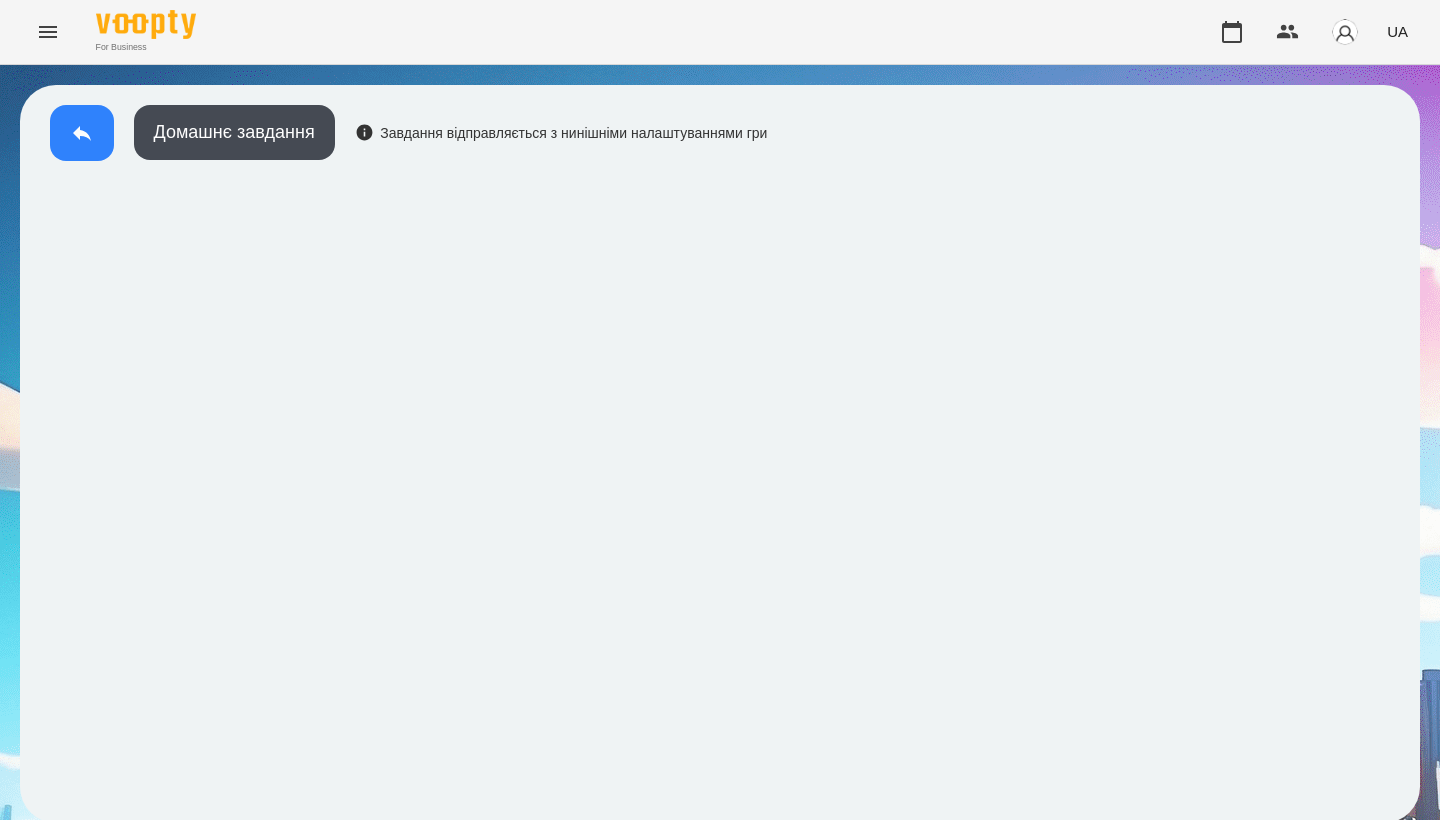 click 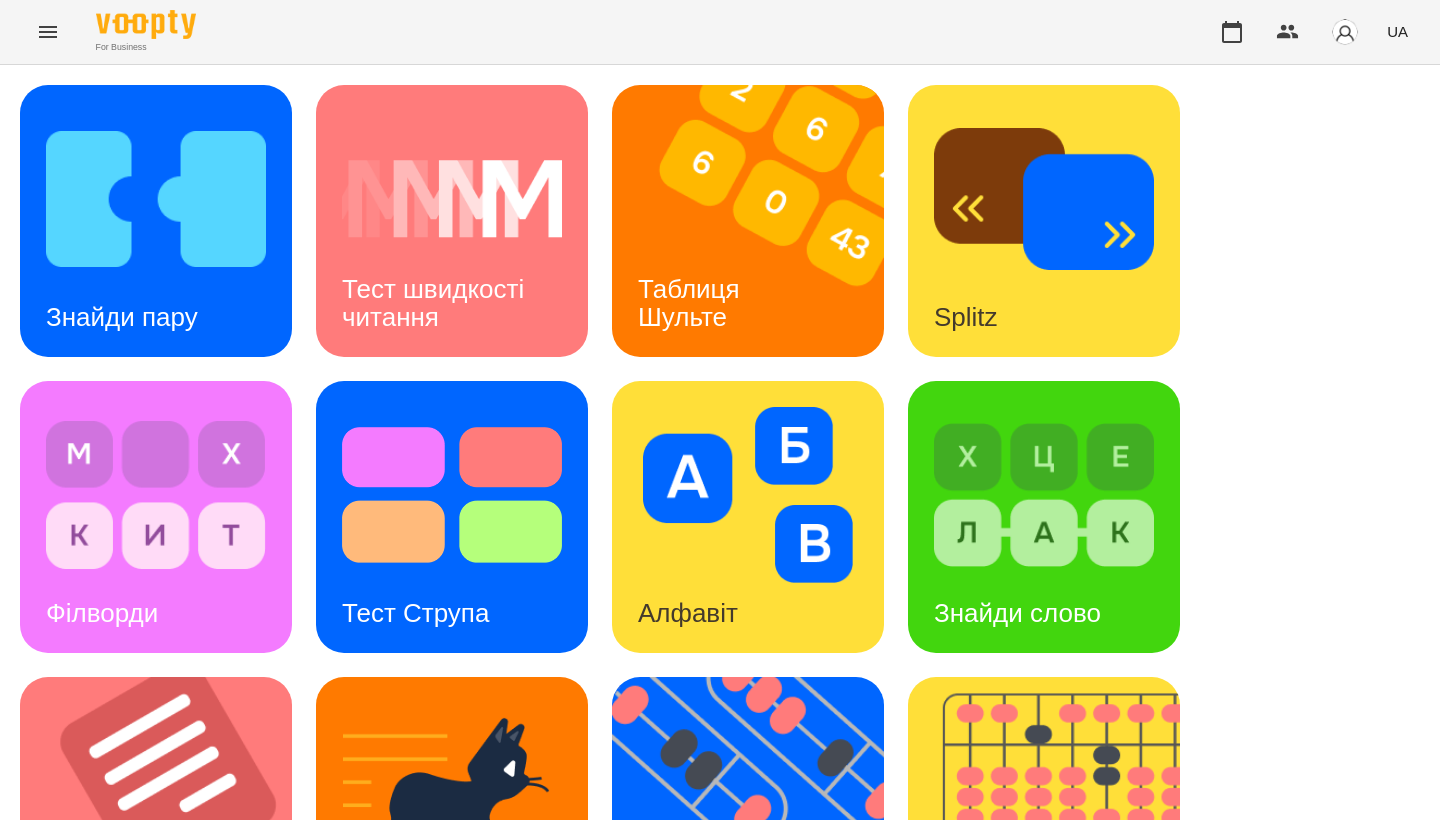 click on "Знайди пару Тест швидкості читання Таблиця
Шульте Splitz Філворди Тест Струпа Алфавіт Знайди слово Тексти Кіберкішка Флешкарти Абакус Знайди
Кіберкішку Мнемотехніка Ментальний
рахунок Стовпці Ділення множення" at bounding box center (720, 813) 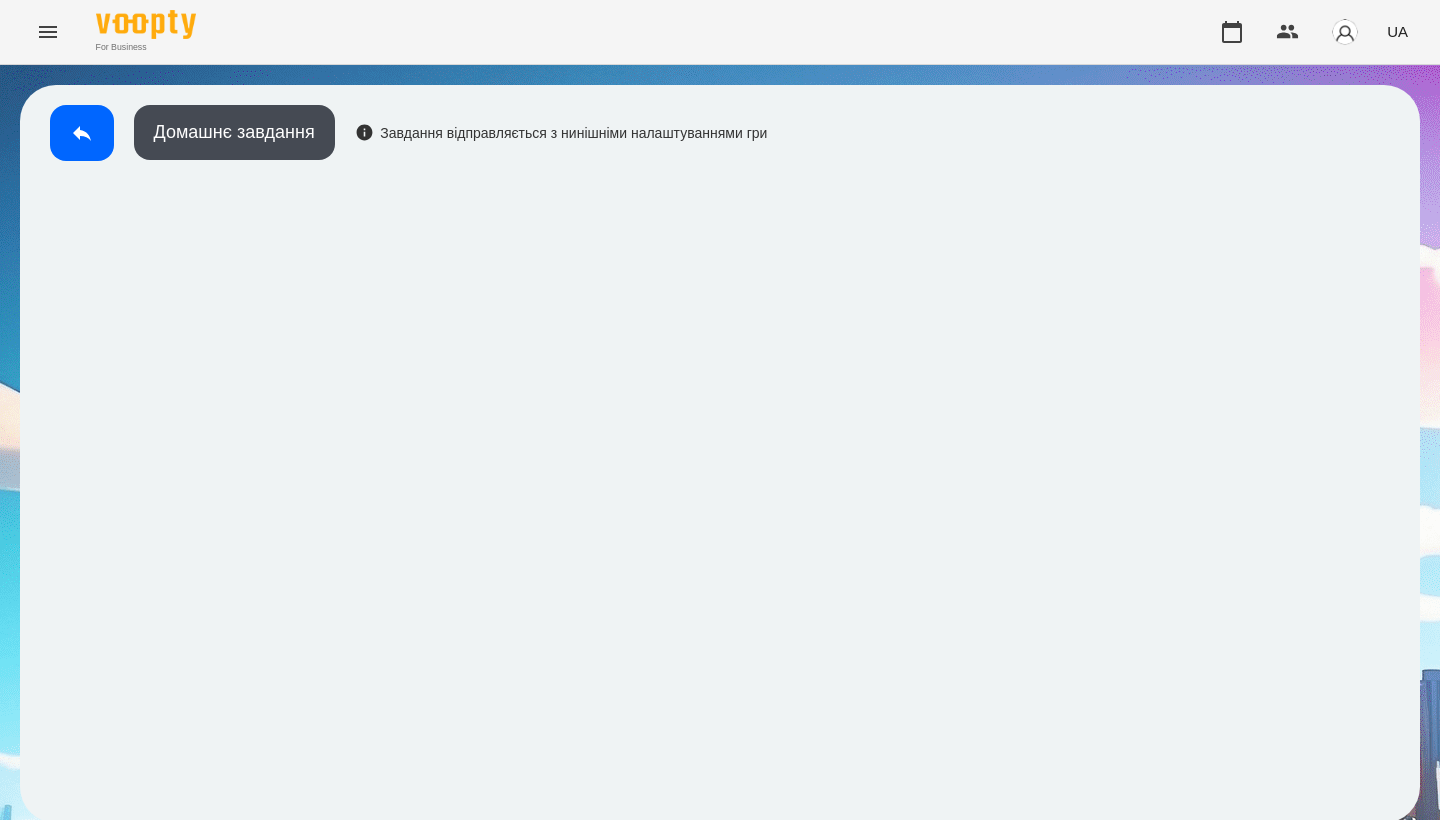 scroll, scrollTop: 3, scrollLeft: 0, axis: vertical 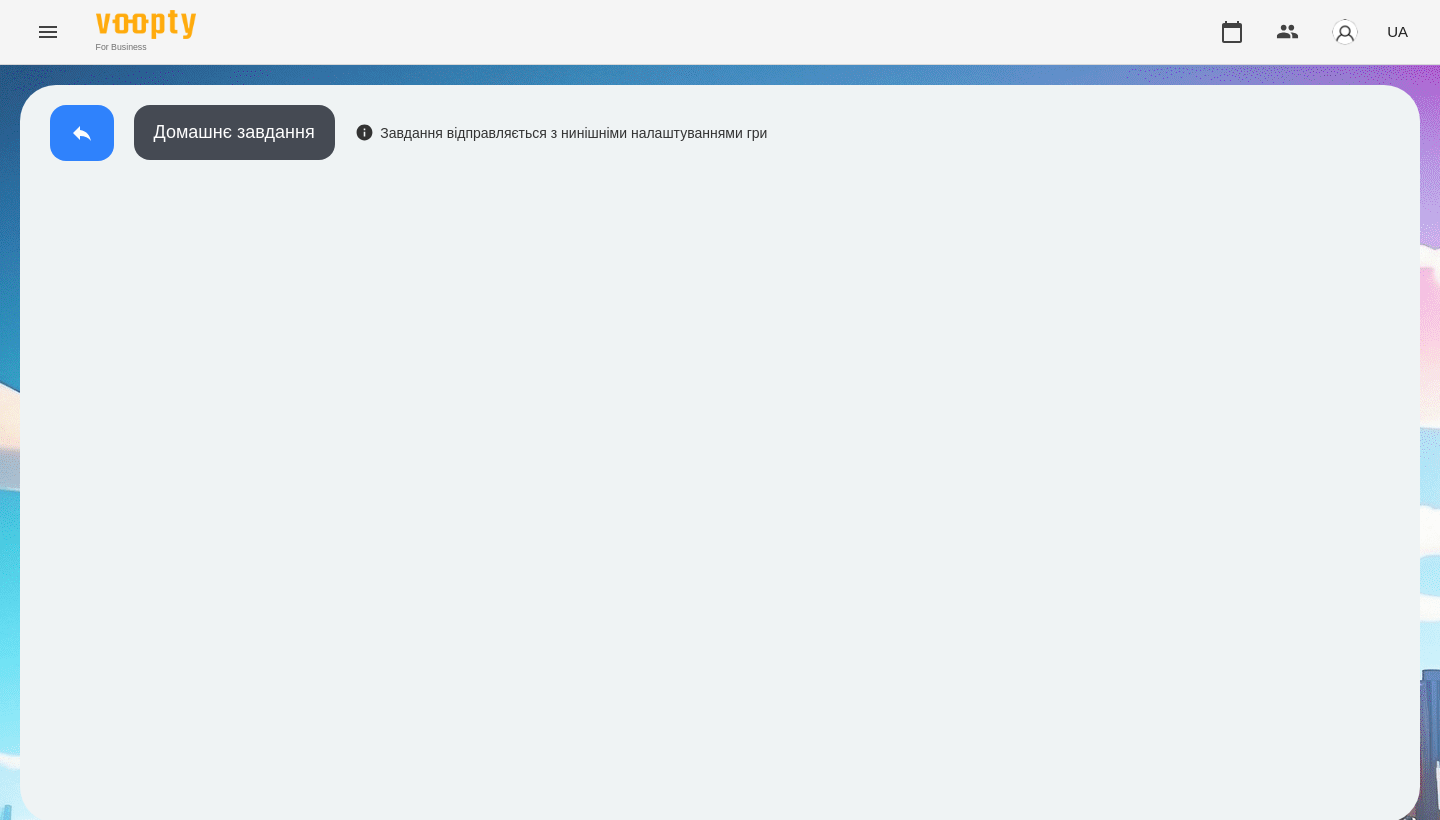 click at bounding box center (82, 133) 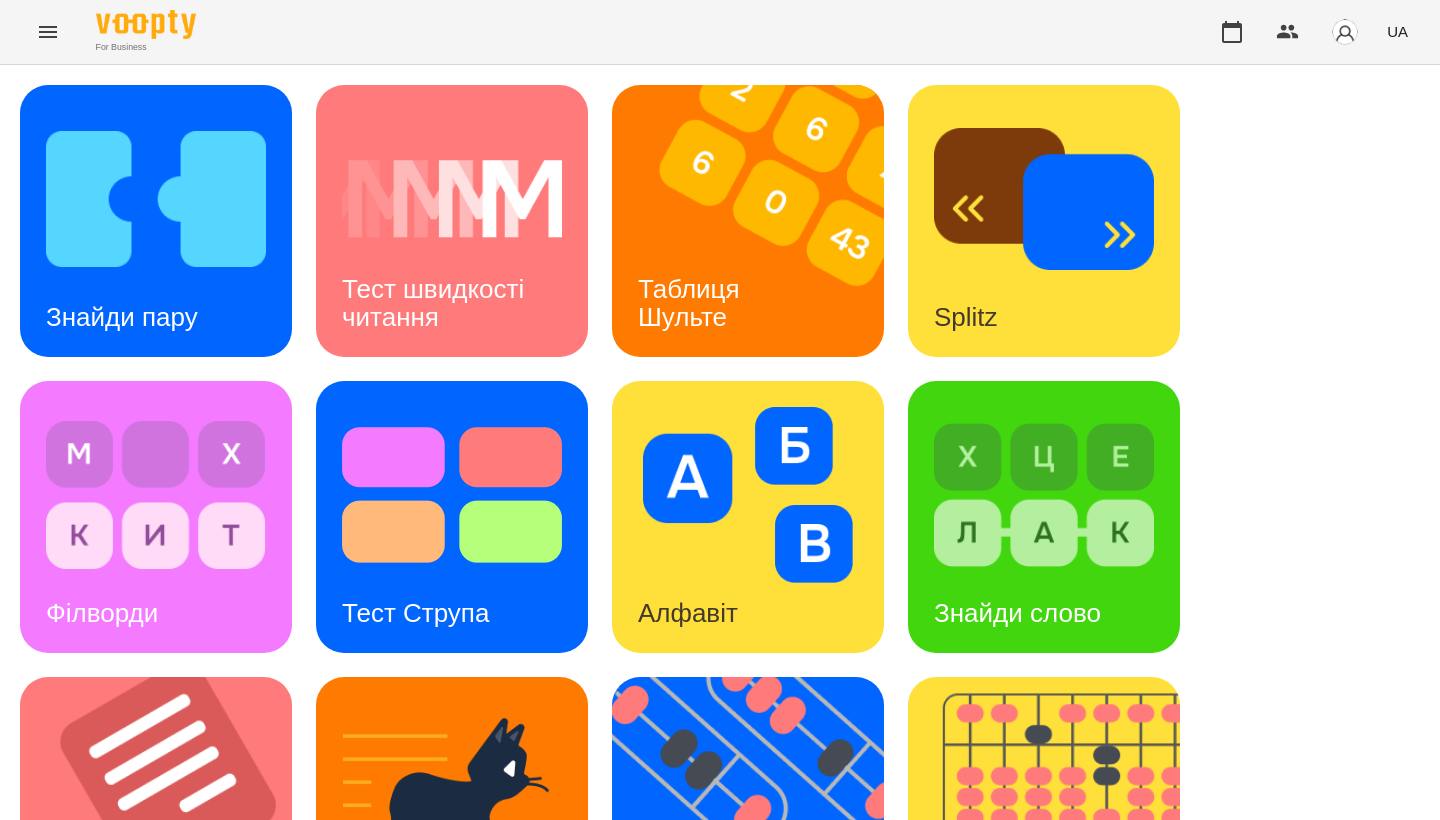 click on "Знайди пару Тест швидкості читання Таблиця
Шульте Splitz Філворди Тест Струпа Алфавіт Знайди слово Тексти Кіберкішка Флешкарти Абакус Знайди
Кіберкішку Мнемотехніка Ментальний
рахунок Стовпці Ділення множення" at bounding box center [720, 813] 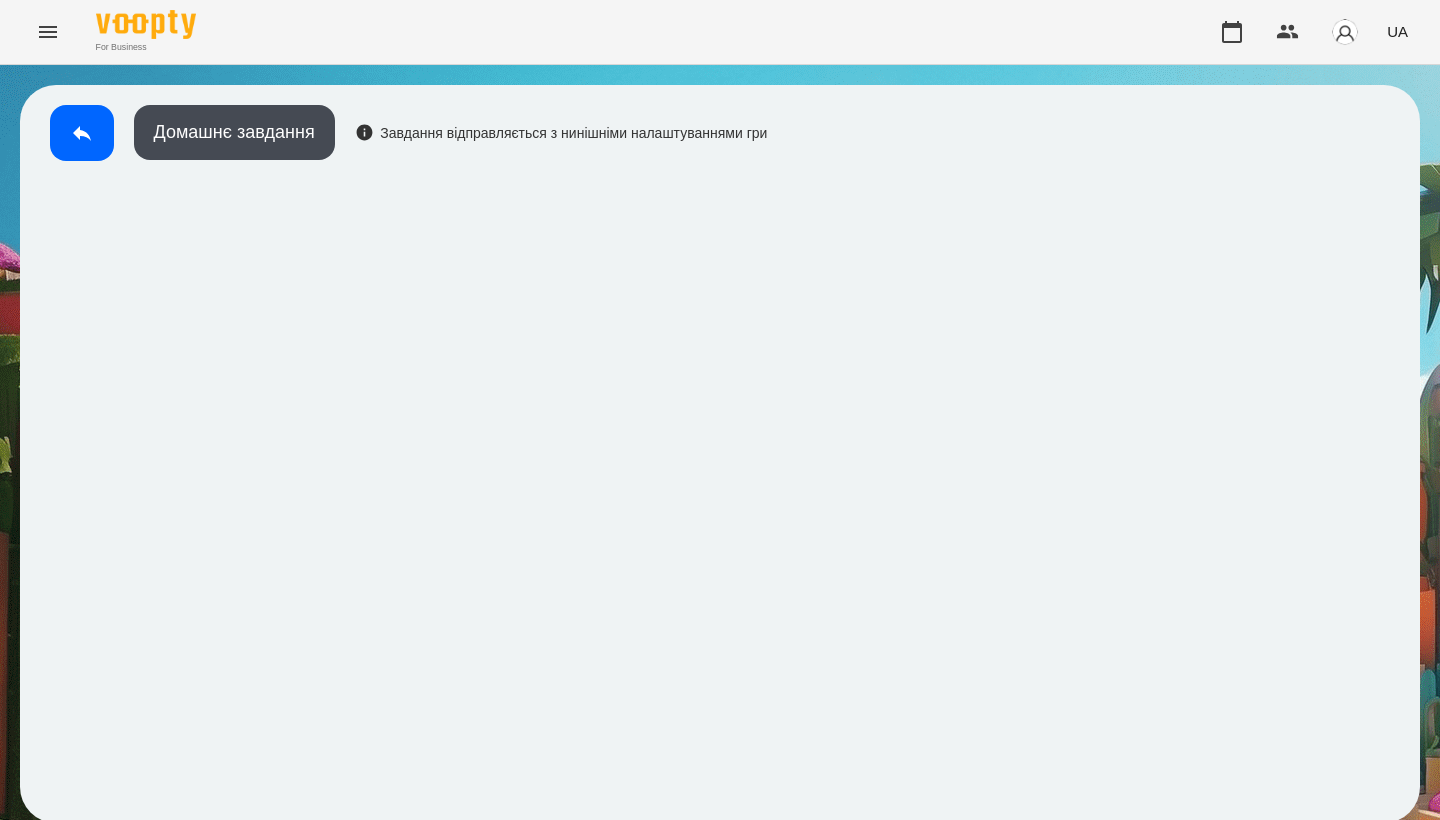 click on "Домашнє завдання Завдання відправляється з нинішніми налаштуваннями гри" at bounding box center [403, 138] 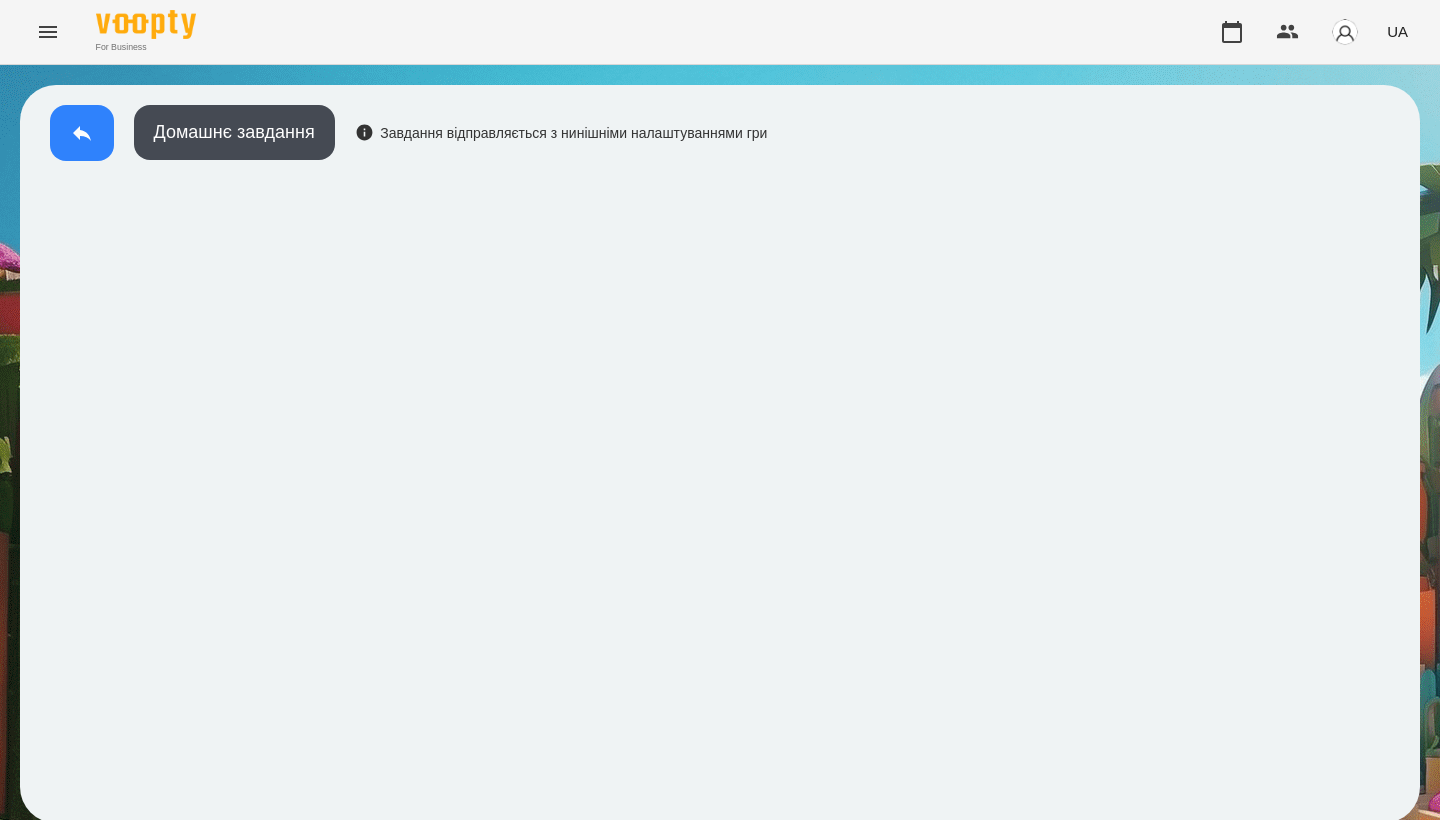 click at bounding box center [82, 133] 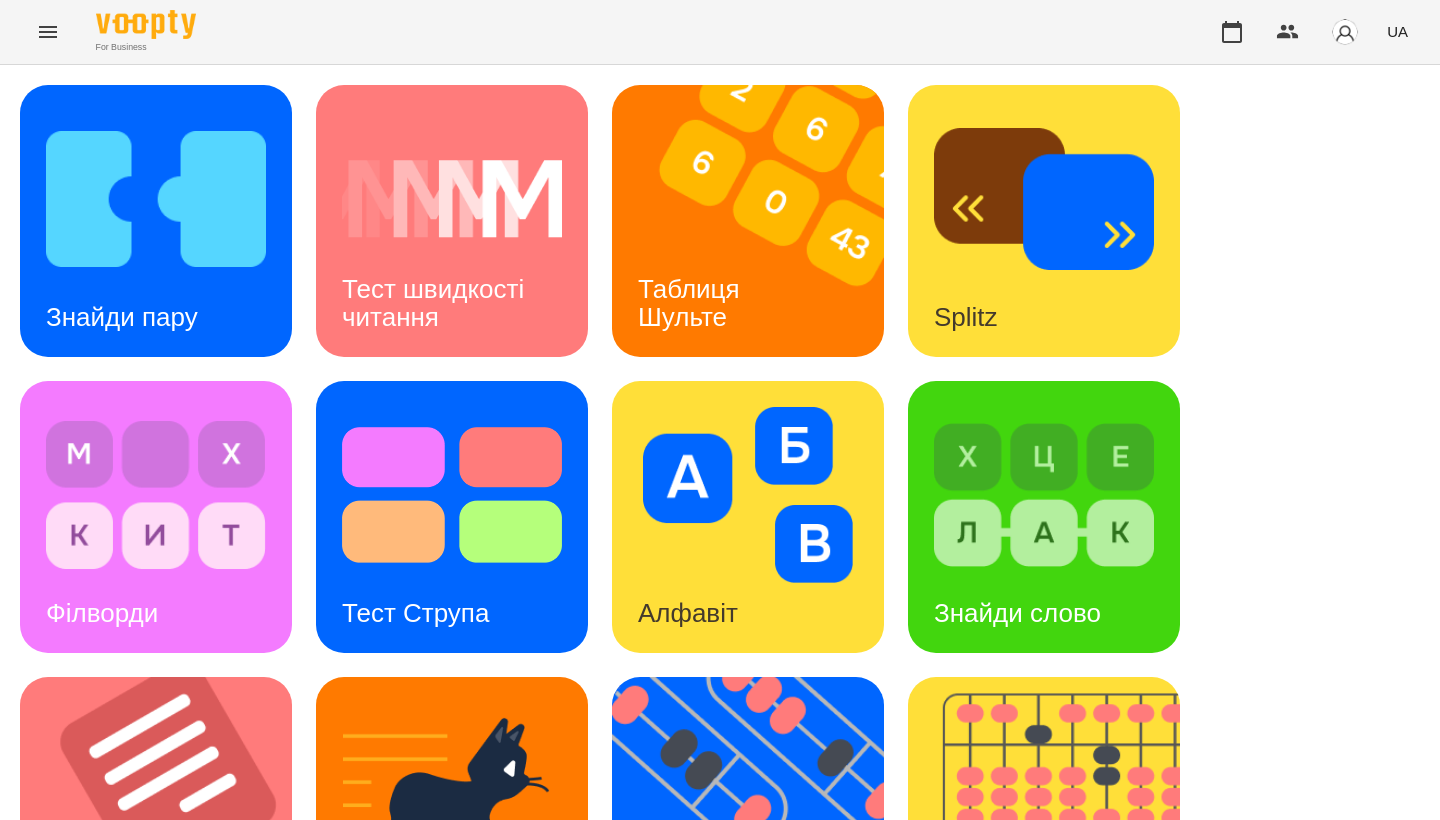 click on "Знайди пару Тест швидкості читання Таблиця
Шульте Splitz Філворди Тест Струпа Алфавіт Знайди слово Тексти Кіберкішка Флешкарти Абакус Знайди
Кіберкішку Мнемотехніка Ментальний
рахунок Стовпці Ділення множення" at bounding box center (720, 813) 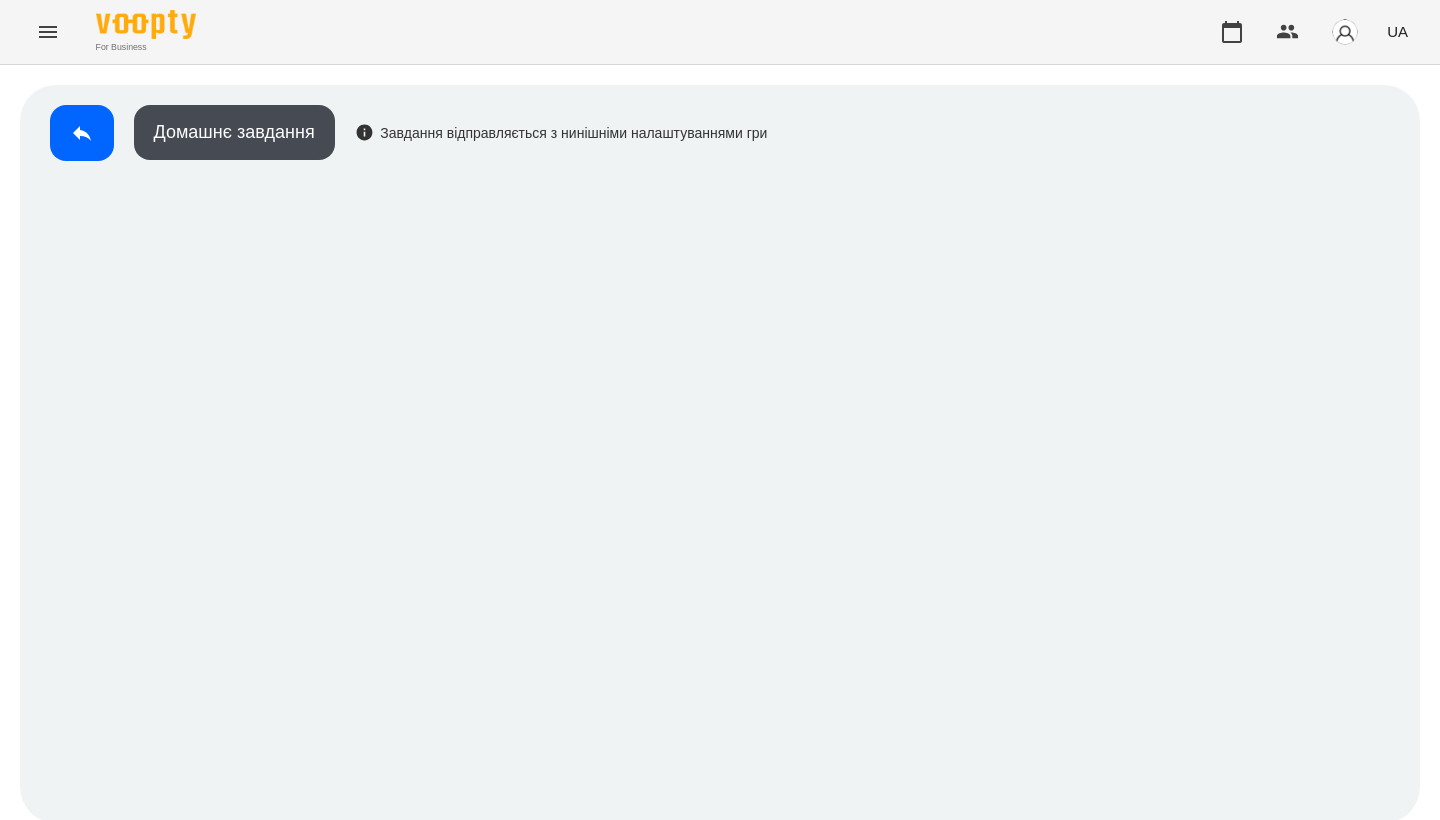 scroll, scrollTop: 3, scrollLeft: 0, axis: vertical 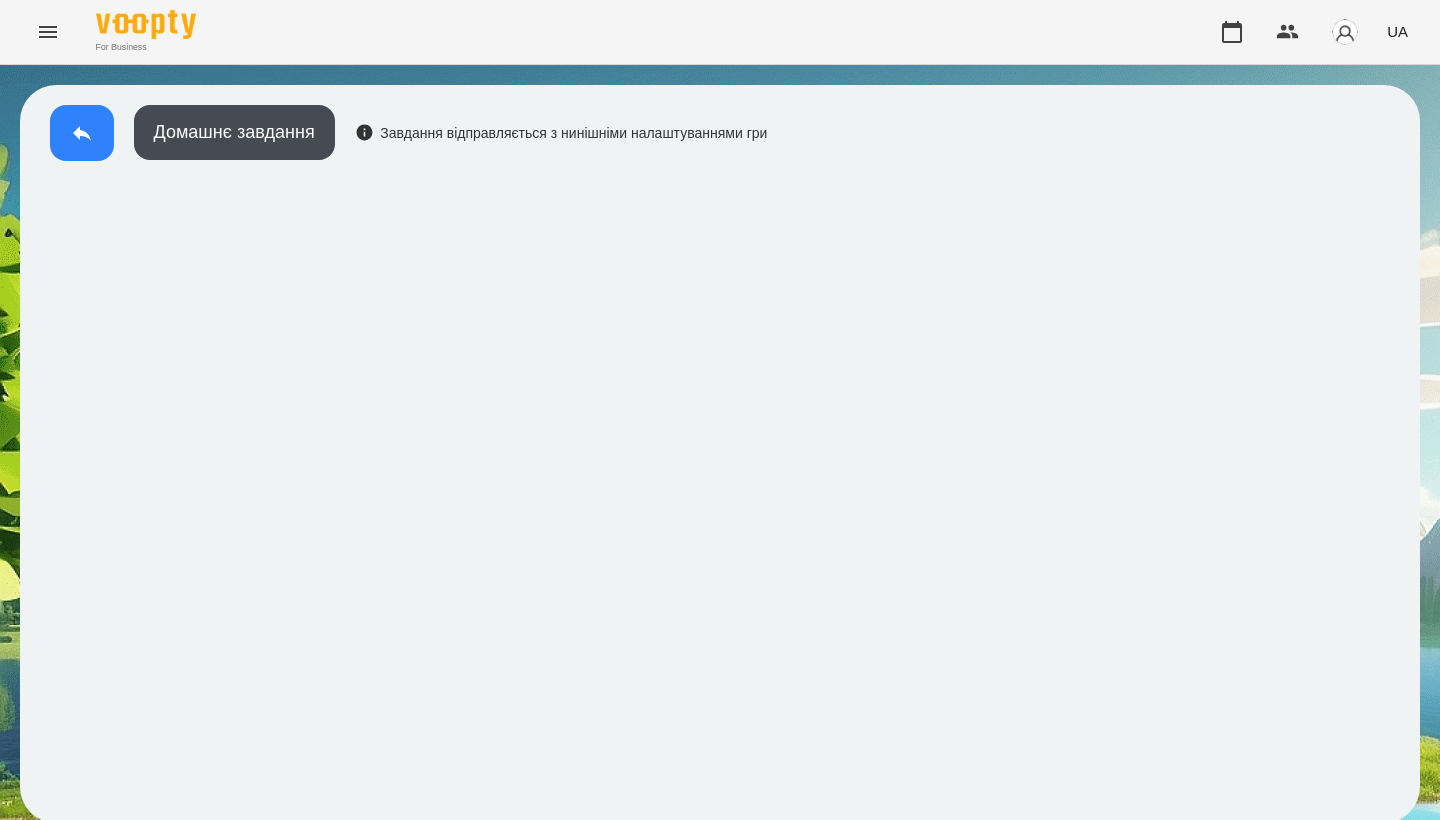 click 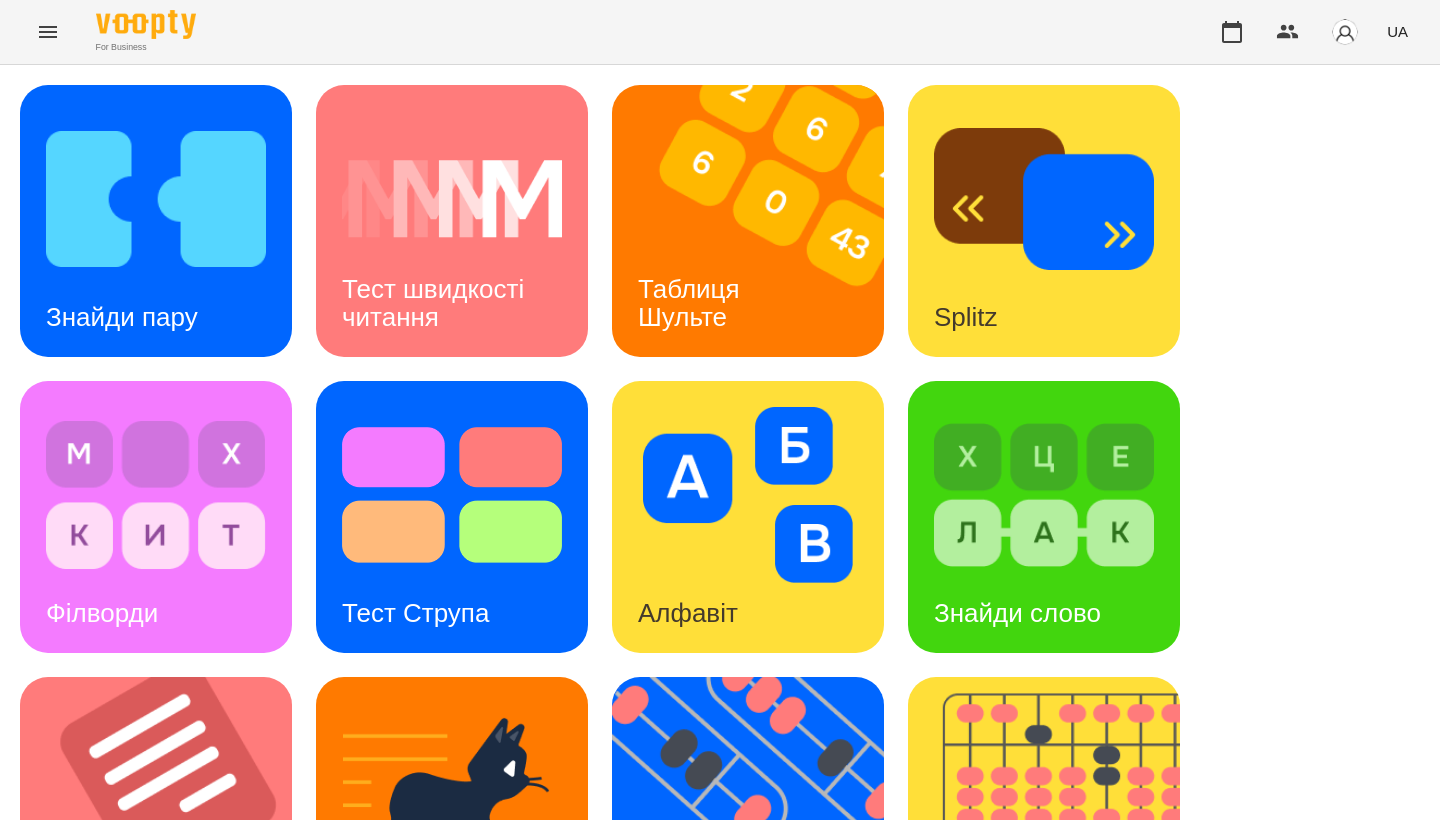 click at bounding box center (156, 199) 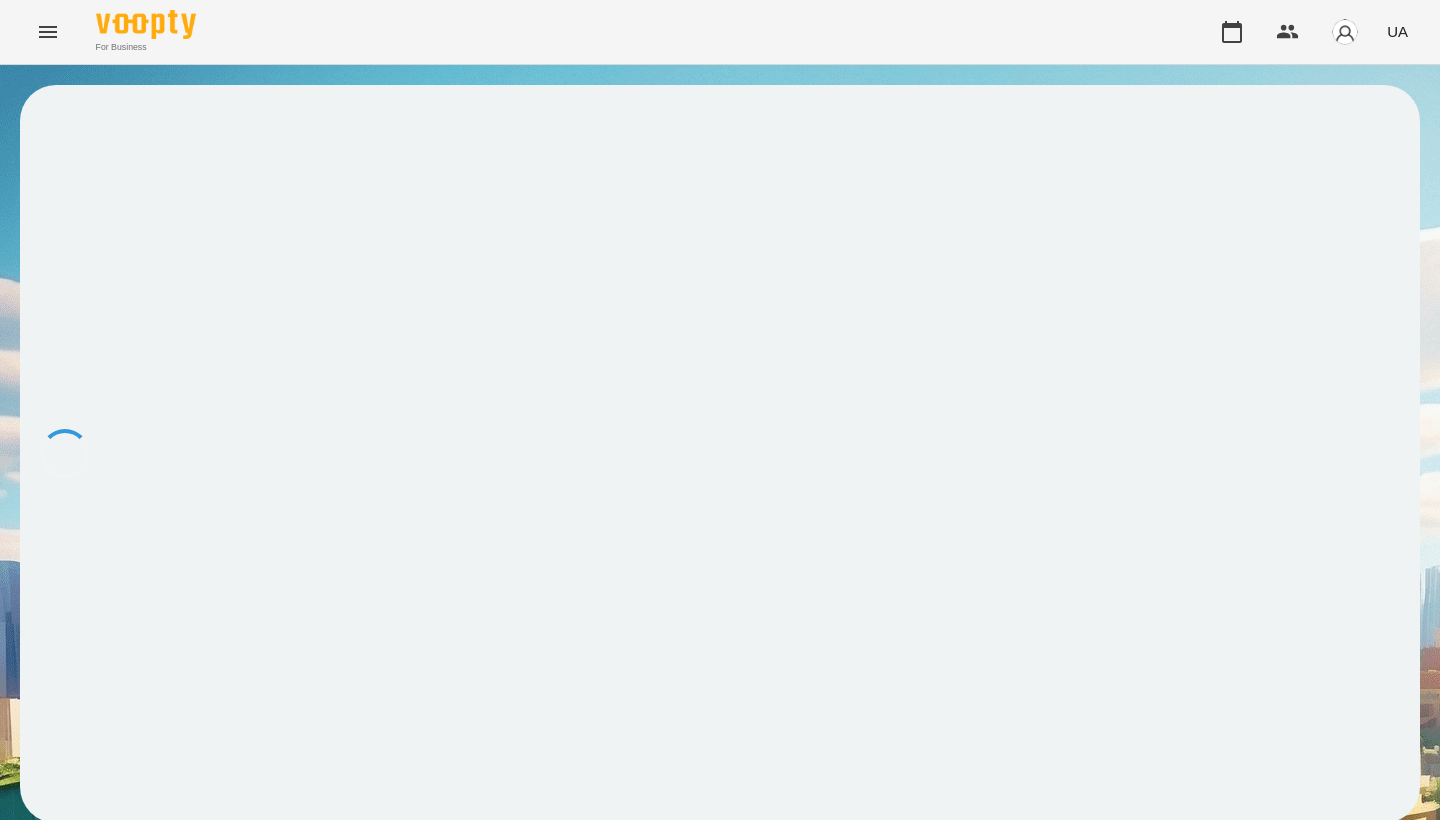 scroll, scrollTop: 0, scrollLeft: 0, axis: both 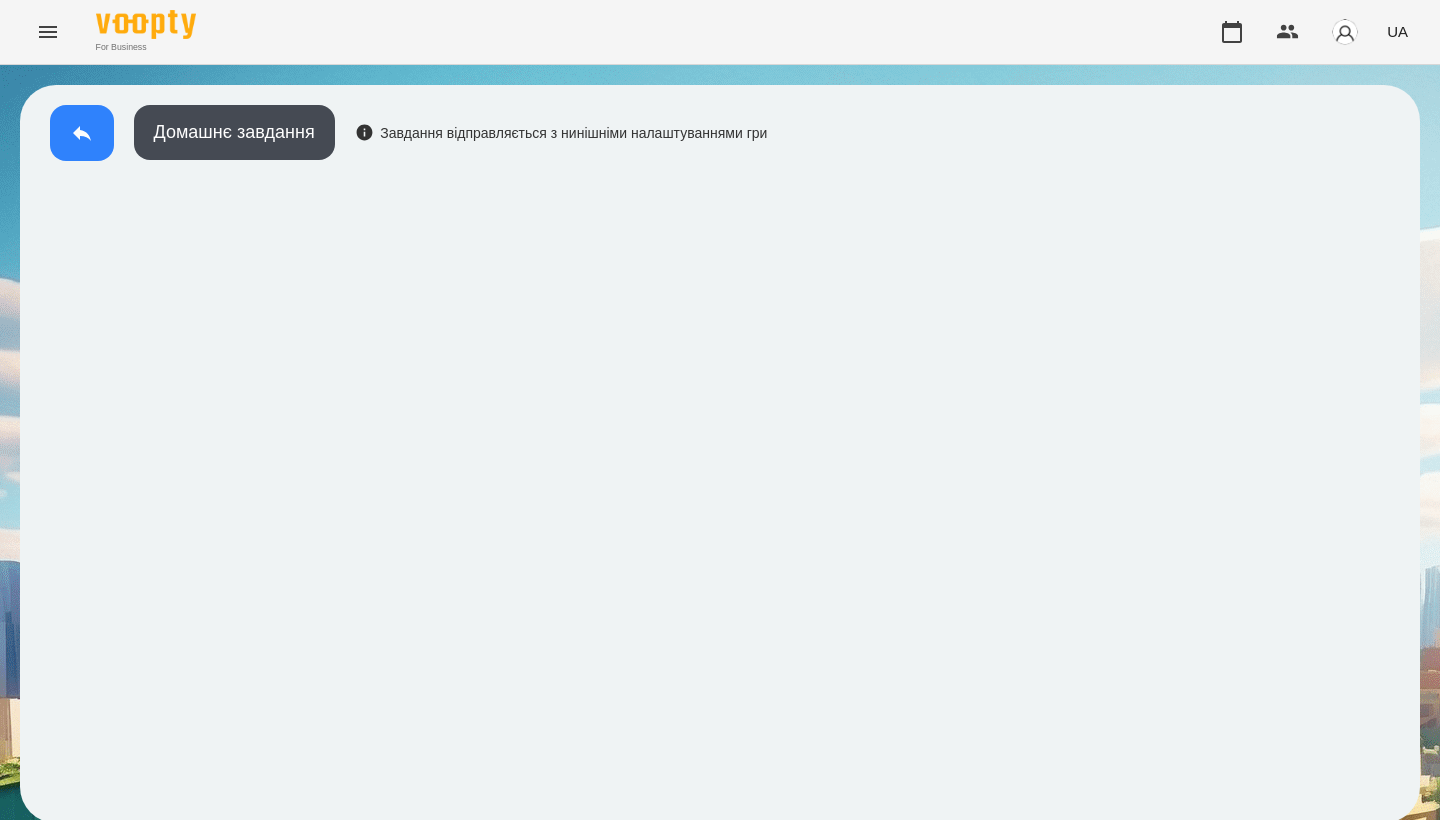 click 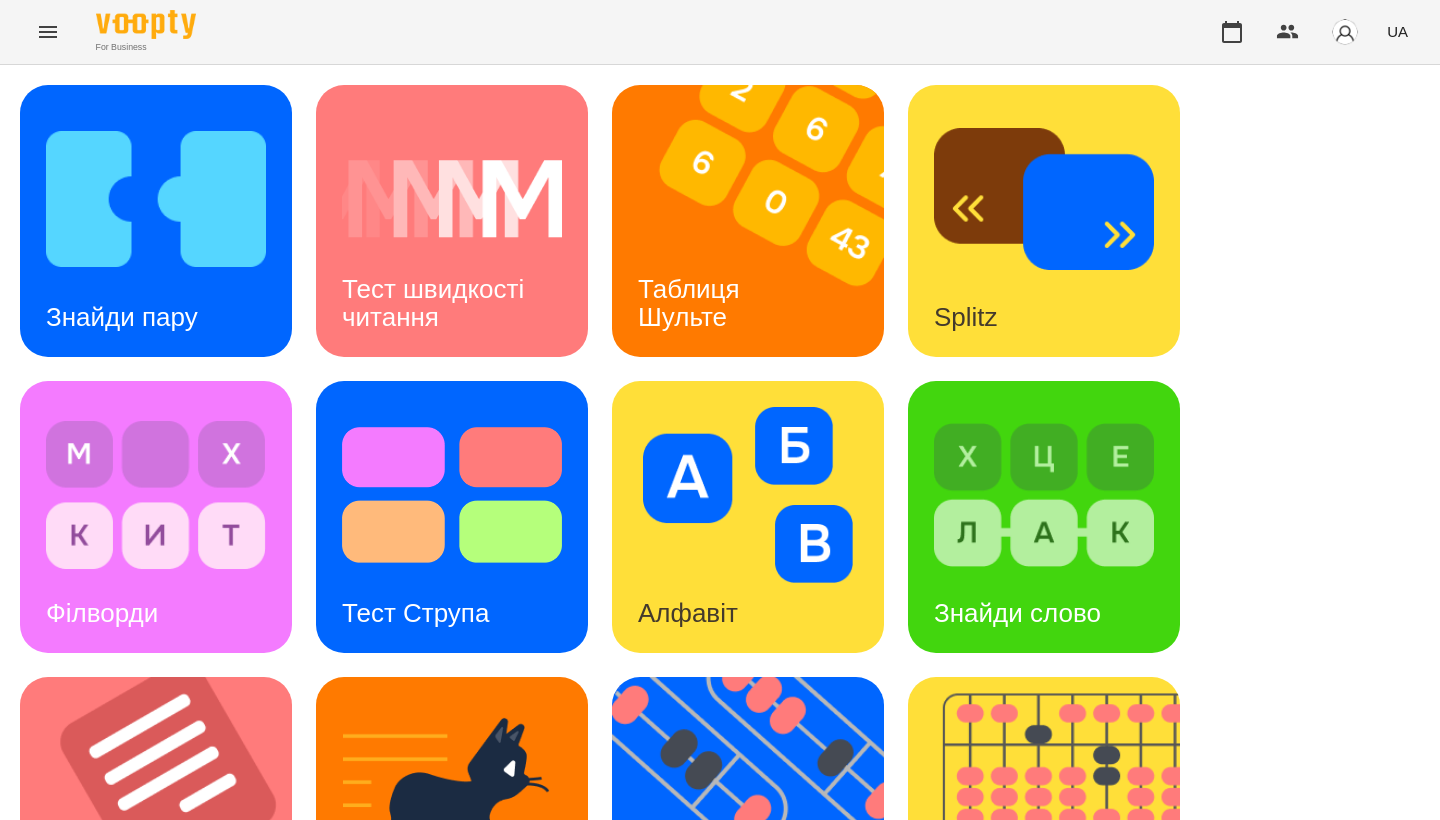 click on "Знайди пару Тест швидкості читання Таблиця
Шульте Splitz Філворди Тест Струпа Алфавіт Знайди слово Тексти Кіберкішка Флешкарти Абакус Знайди
Кіберкішку Мнемотехніка Ментальний
рахунок Стовпці Ділення множення" at bounding box center (720, 813) 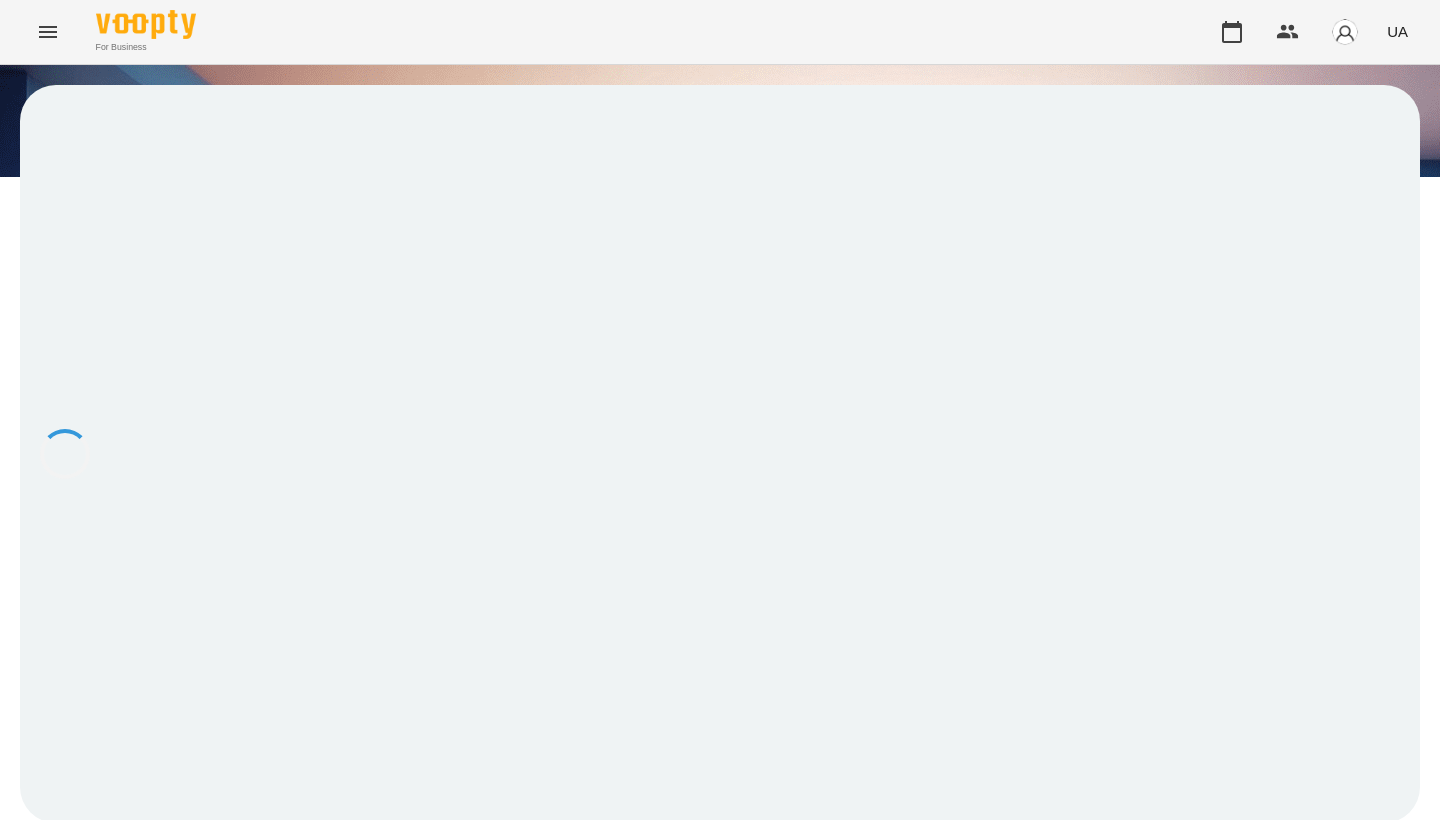 scroll, scrollTop: 0, scrollLeft: 0, axis: both 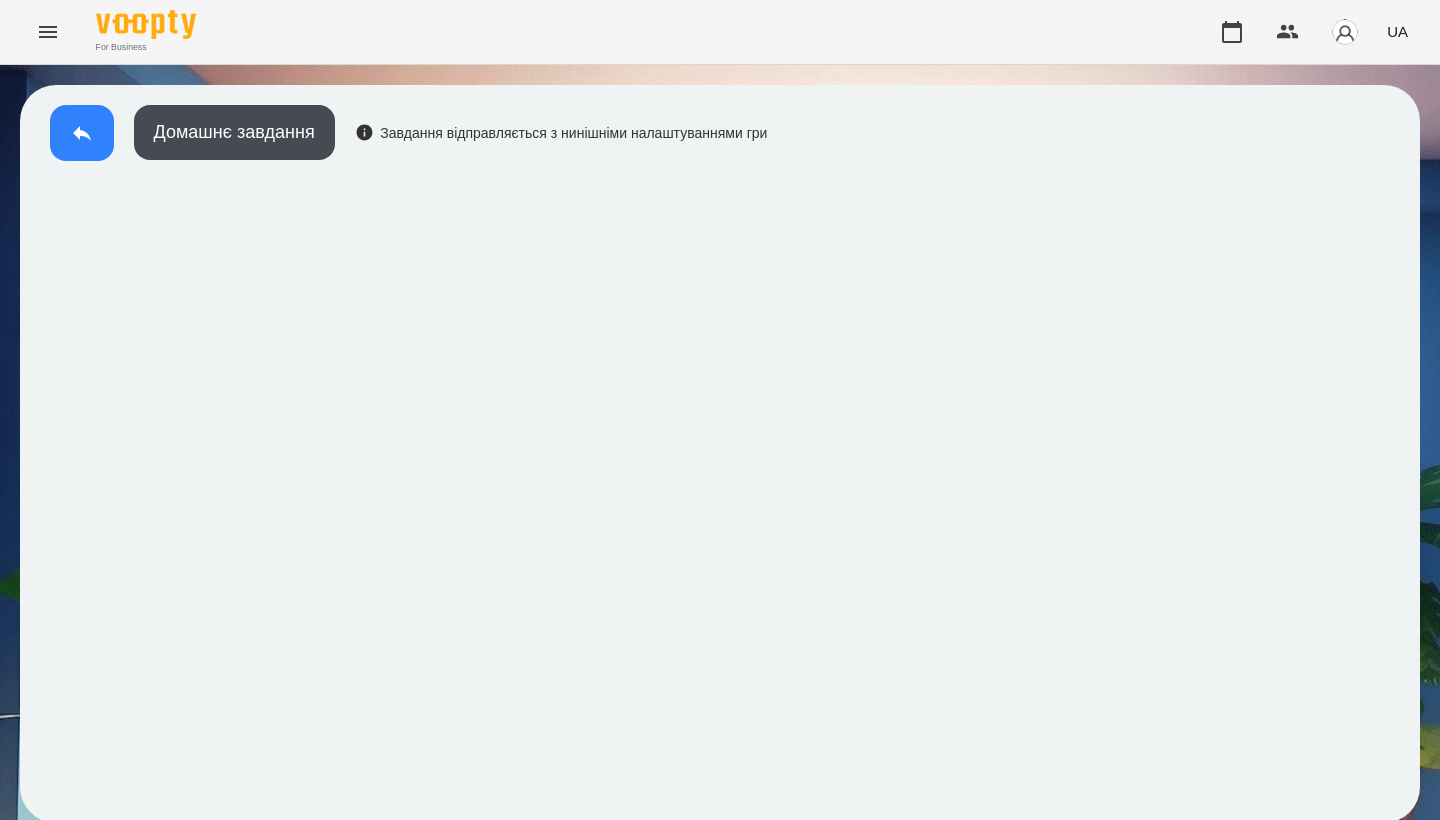 click at bounding box center (82, 133) 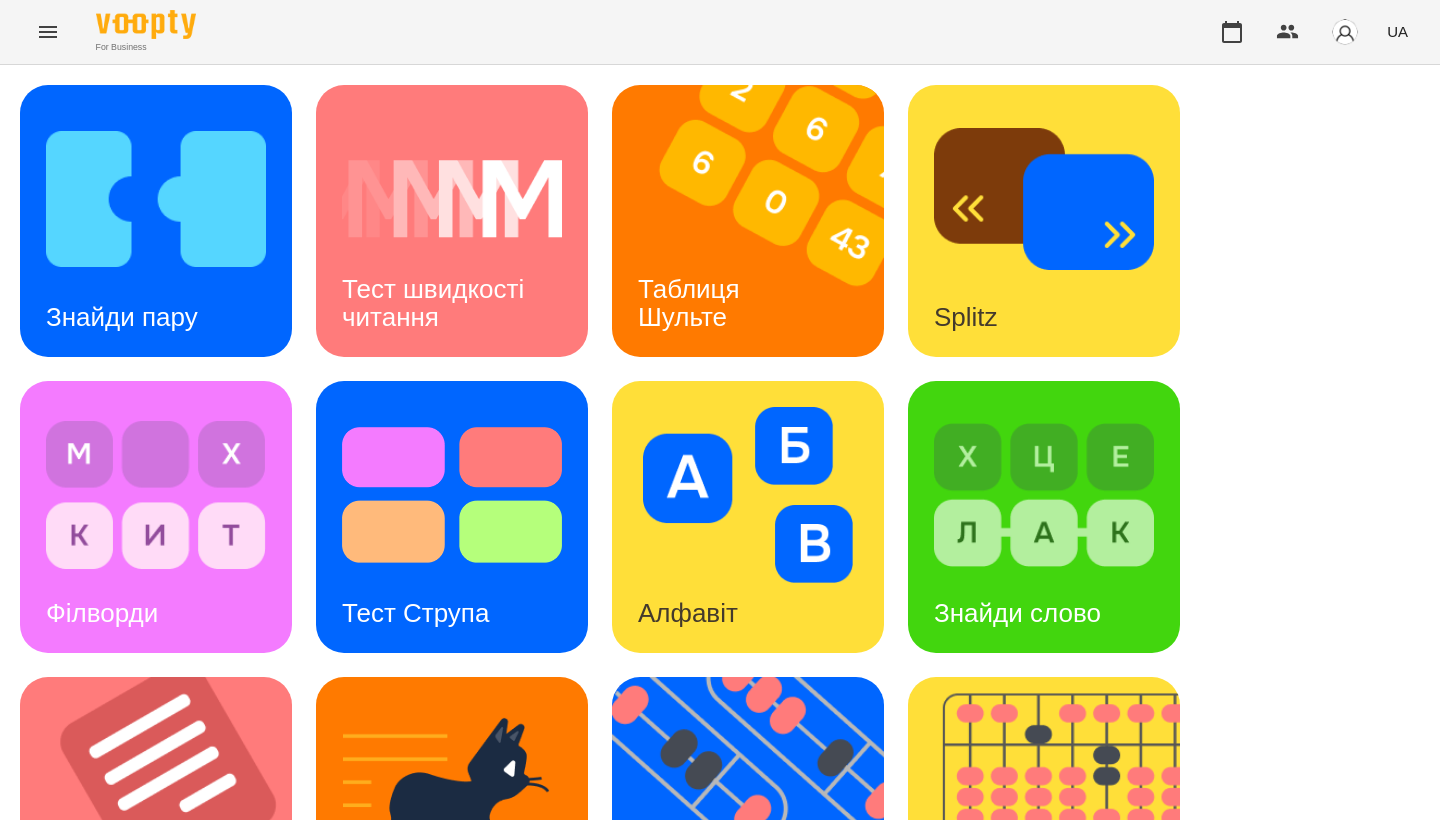 click on "Знайди пару Тест швидкості читання Таблиця
Шульте Splitz Філворди Тест Струпа Алфавіт Знайди слово Тексти Кіберкішка Флешкарти Абакус Знайди
Кіберкішку Мнемотехніка Ментальний
рахунок Стовпці Ділення множення" at bounding box center [720, 813] 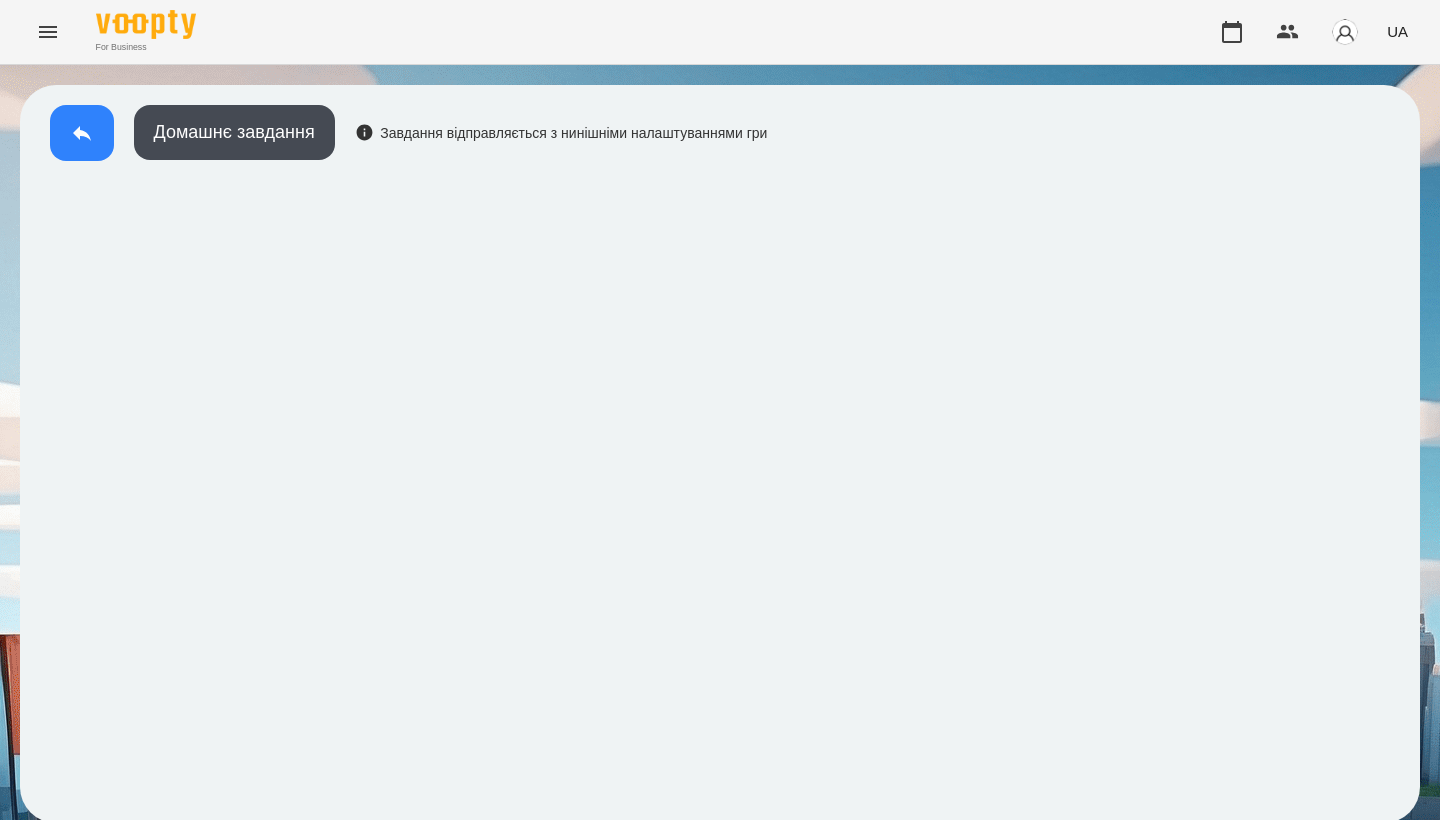 click 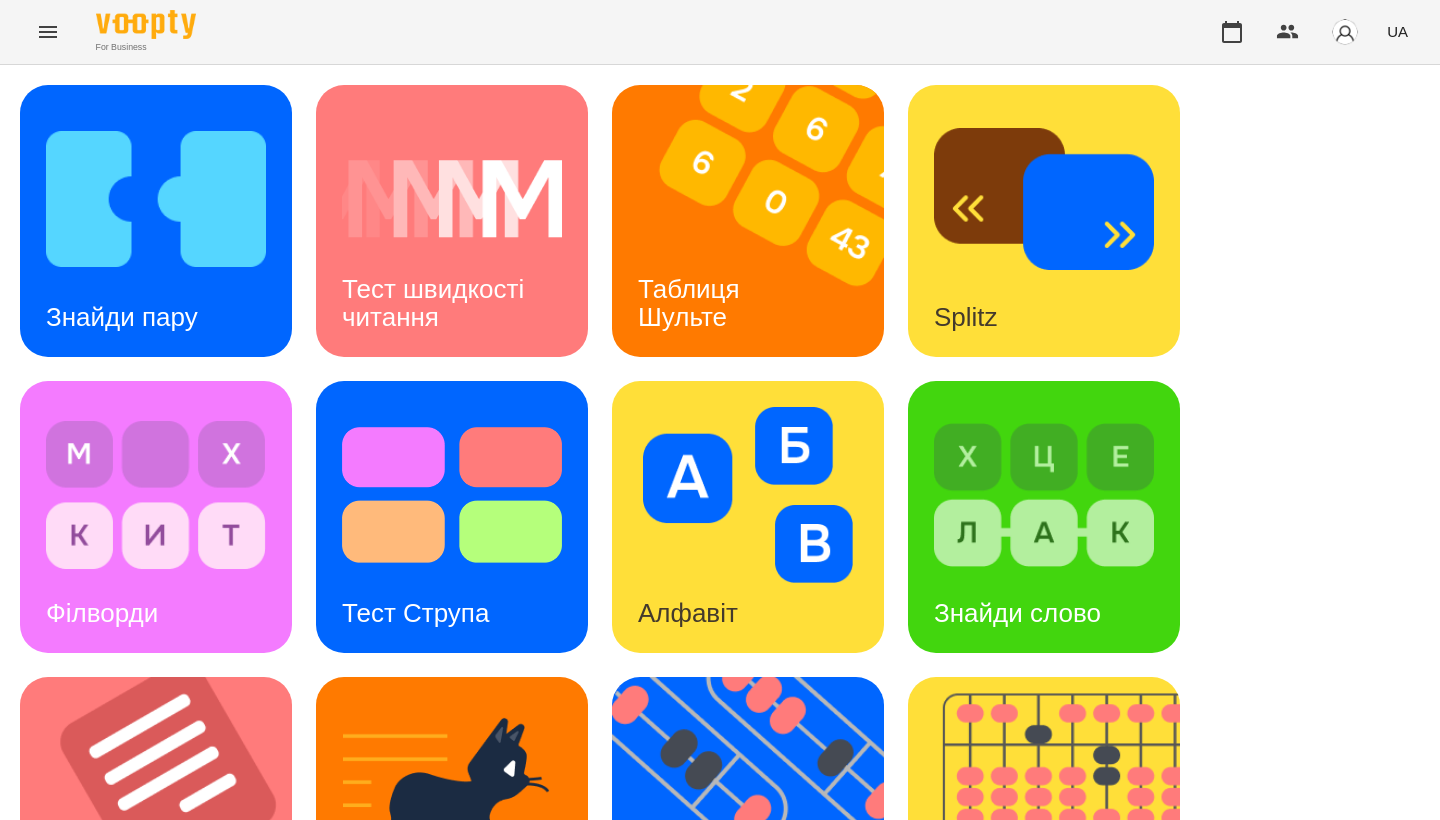 click on "Знайди пару Тест швидкості читання Таблиця
Шульте Splitz Філворди Тест Струпа Алфавіт Знайди слово Тексти Кіберкішка Флешкарти Абакус Знайди
Кіберкішку Мнемотехніка Ментальний
рахунок Стовпці Ділення множення" at bounding box center [720, 813] 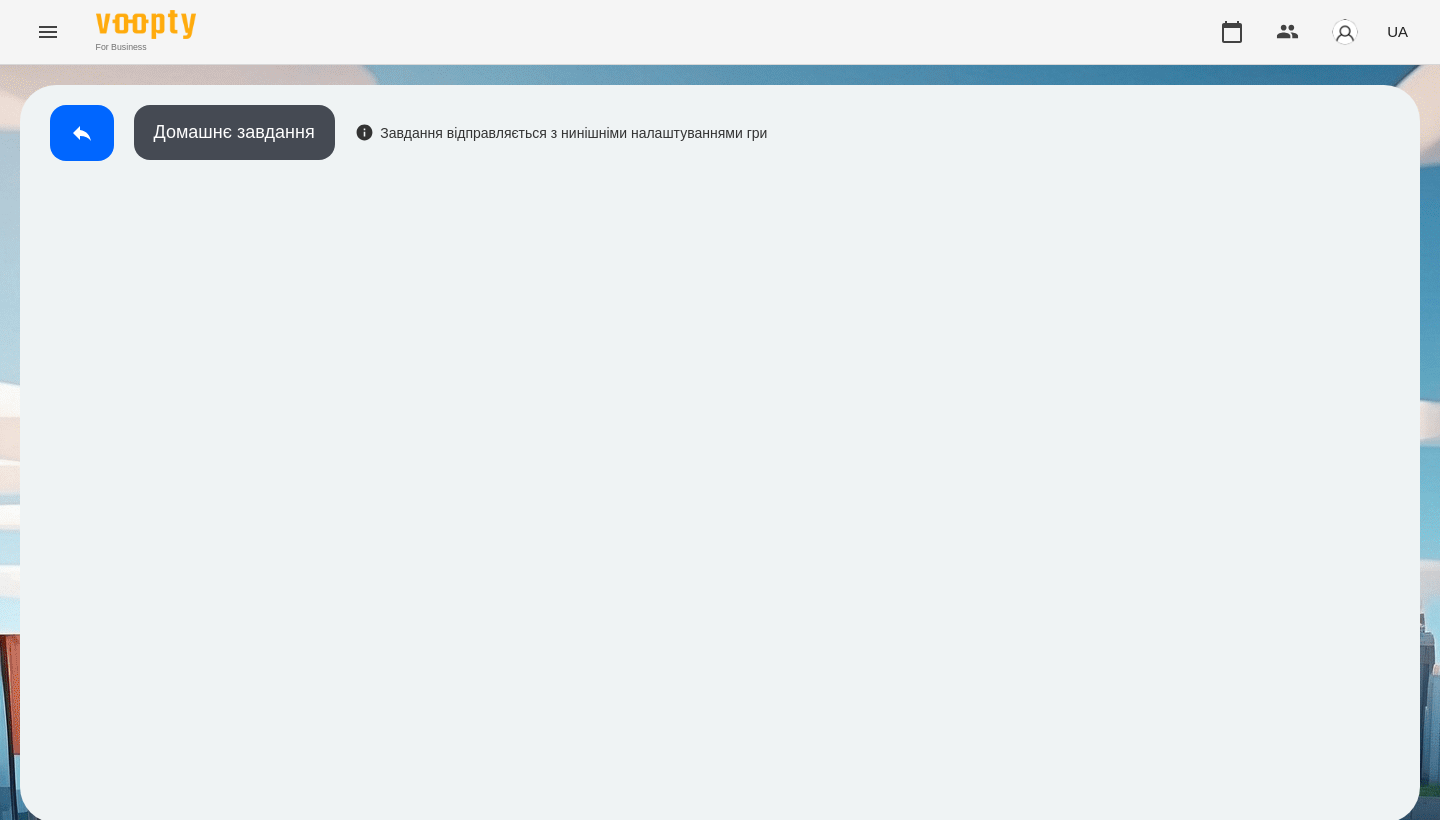scroll, scrollTop: 3, scrollLeft: 0, axis: vertical 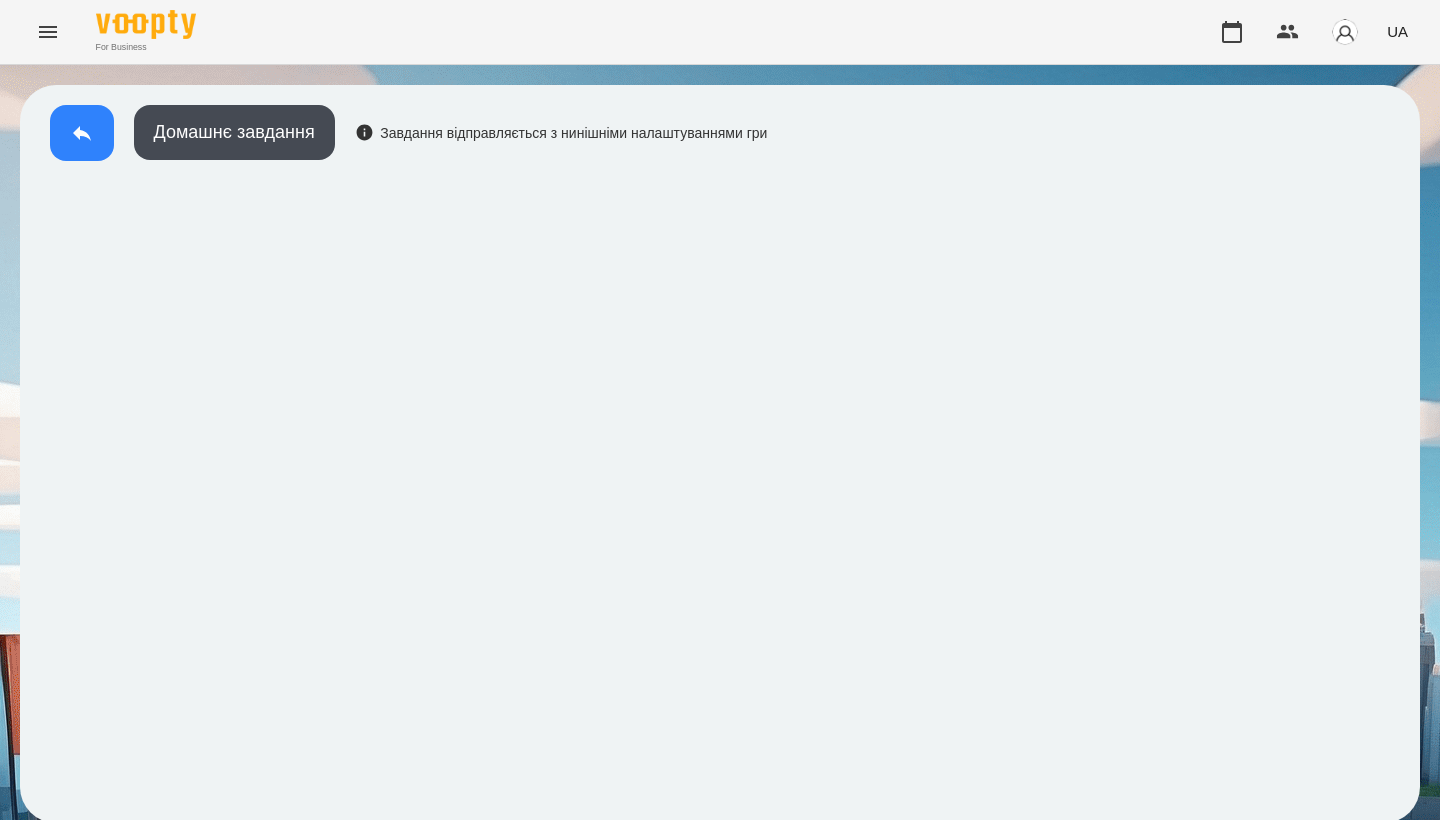 click 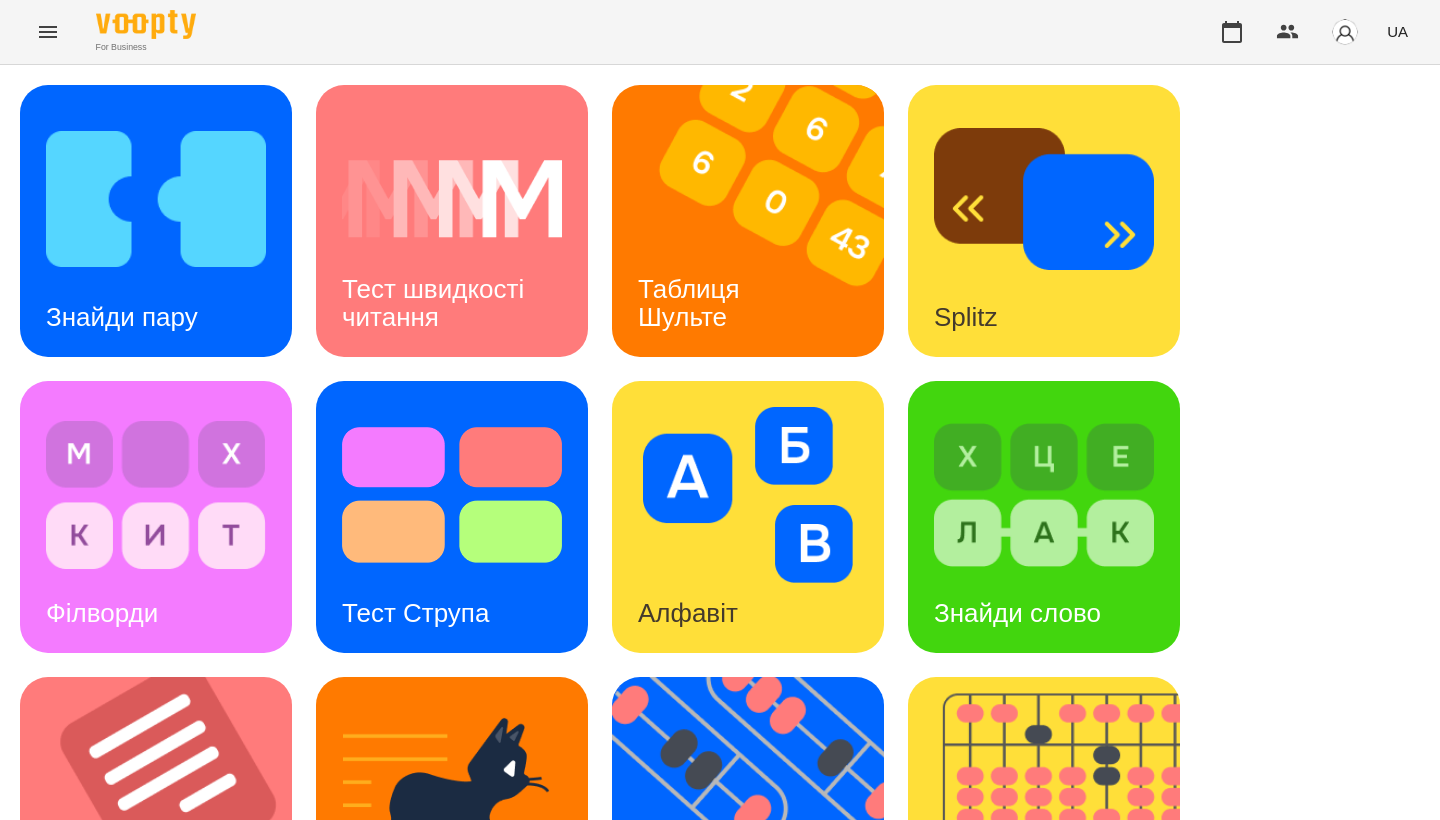 click on "Знайди пару Тест швидкості читання Таблиця
Шульте Splitz Філворди Тест Струпа Алфавіт Знайди слово Тексти Кіберкішка Флешкарти Абакус Знайди
Кіберкішку Мнемотехніка Ментальний
рахунок Стовпці Ділення множення" at bounding box center [720, 813] 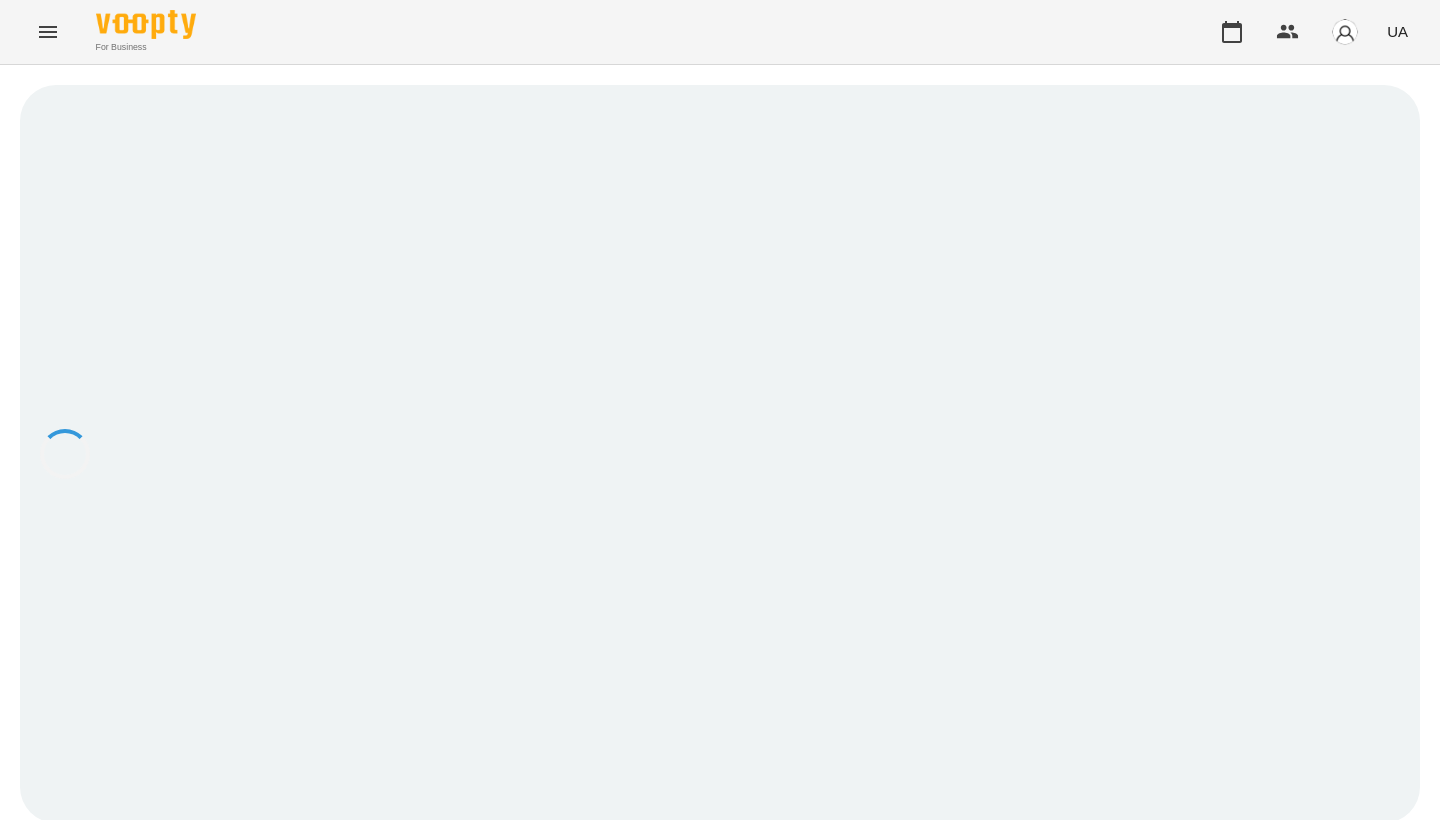 scroll, scrollTop: 0, scrollLeft: 0, axis: both 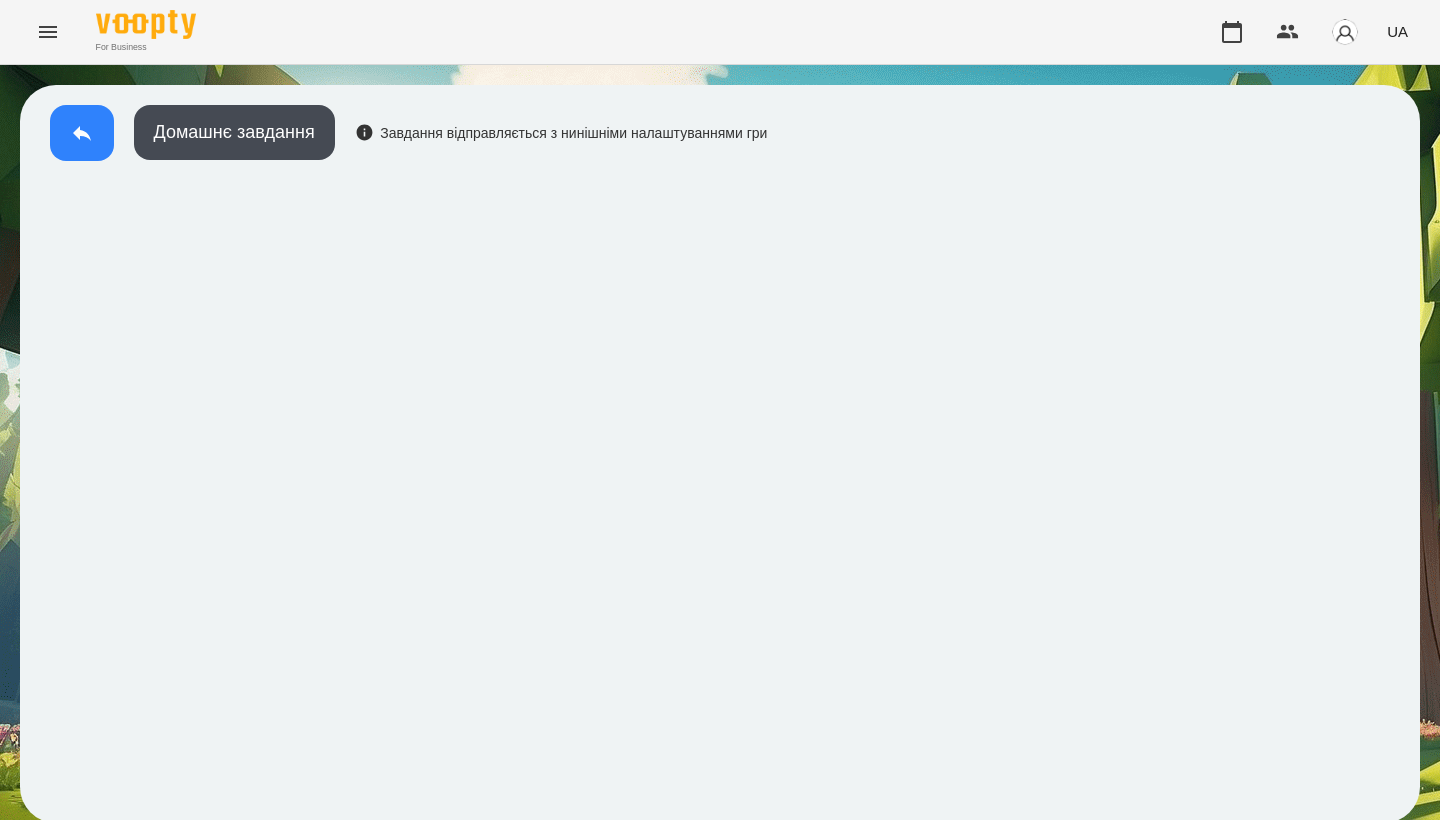 click at bounding box center [82, 133] 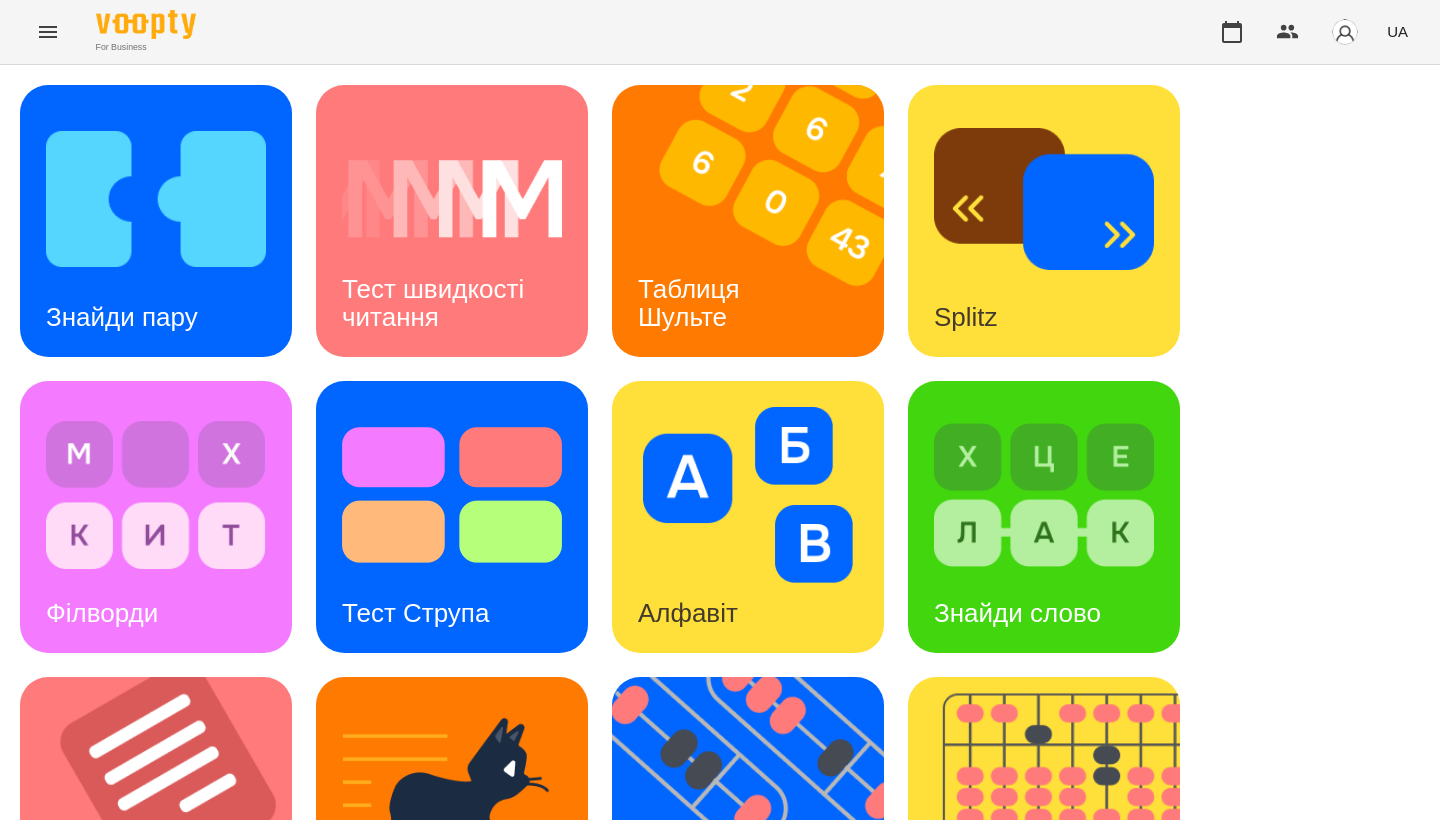 click on "Знайди пару Тест швидкості читання Таблиця
Шульте Splitz Філворди Тест Струпа Алфавіт Знайди слово Тексти Кіберкішка Флешкарти Абакус Знайди
Кіберкішку Мнемотехніка Ментальний
рахунок Стовпці Ділення множення" at bounding box center (720, 813) 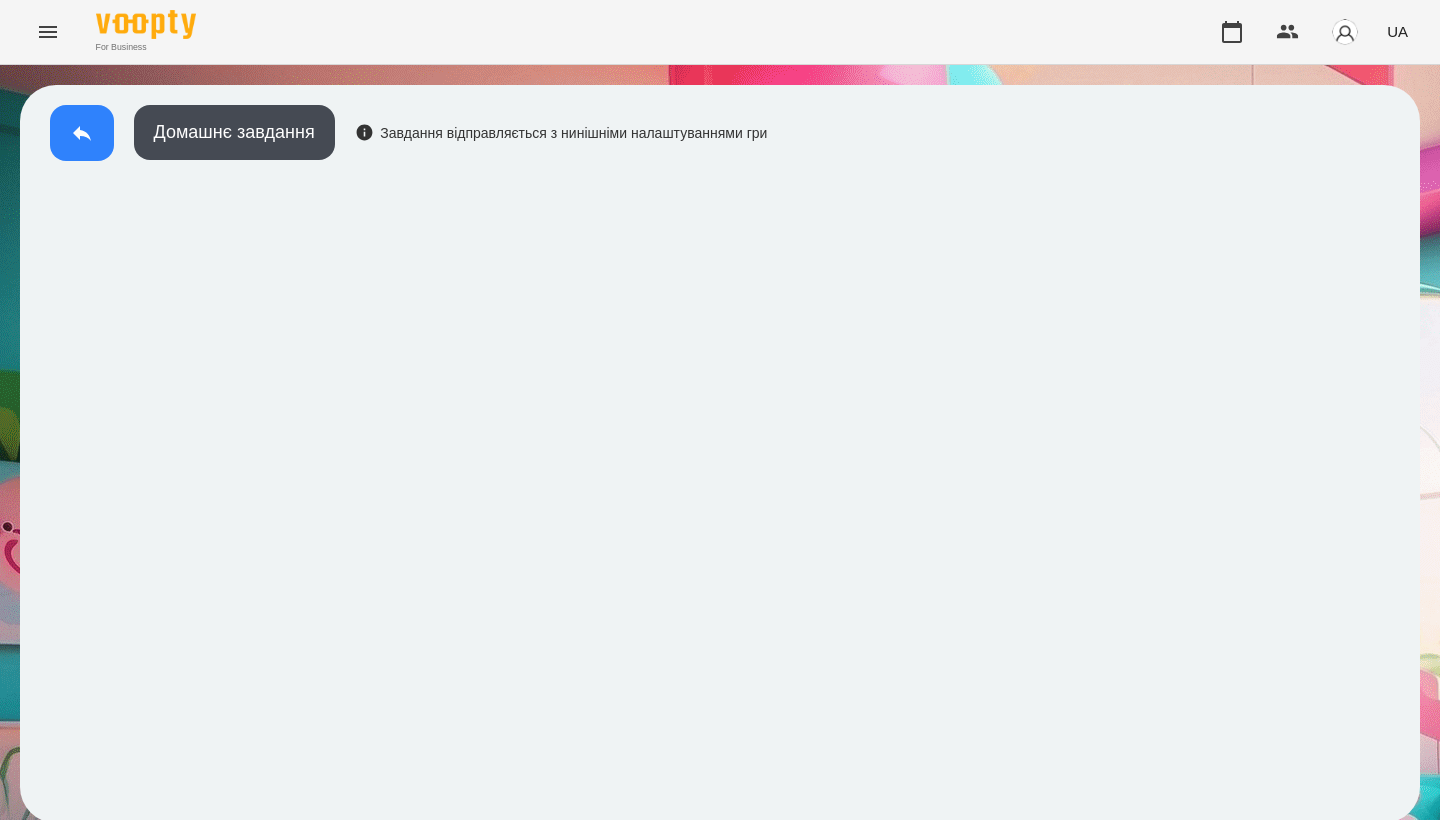 click at bounding box center [82, 133] 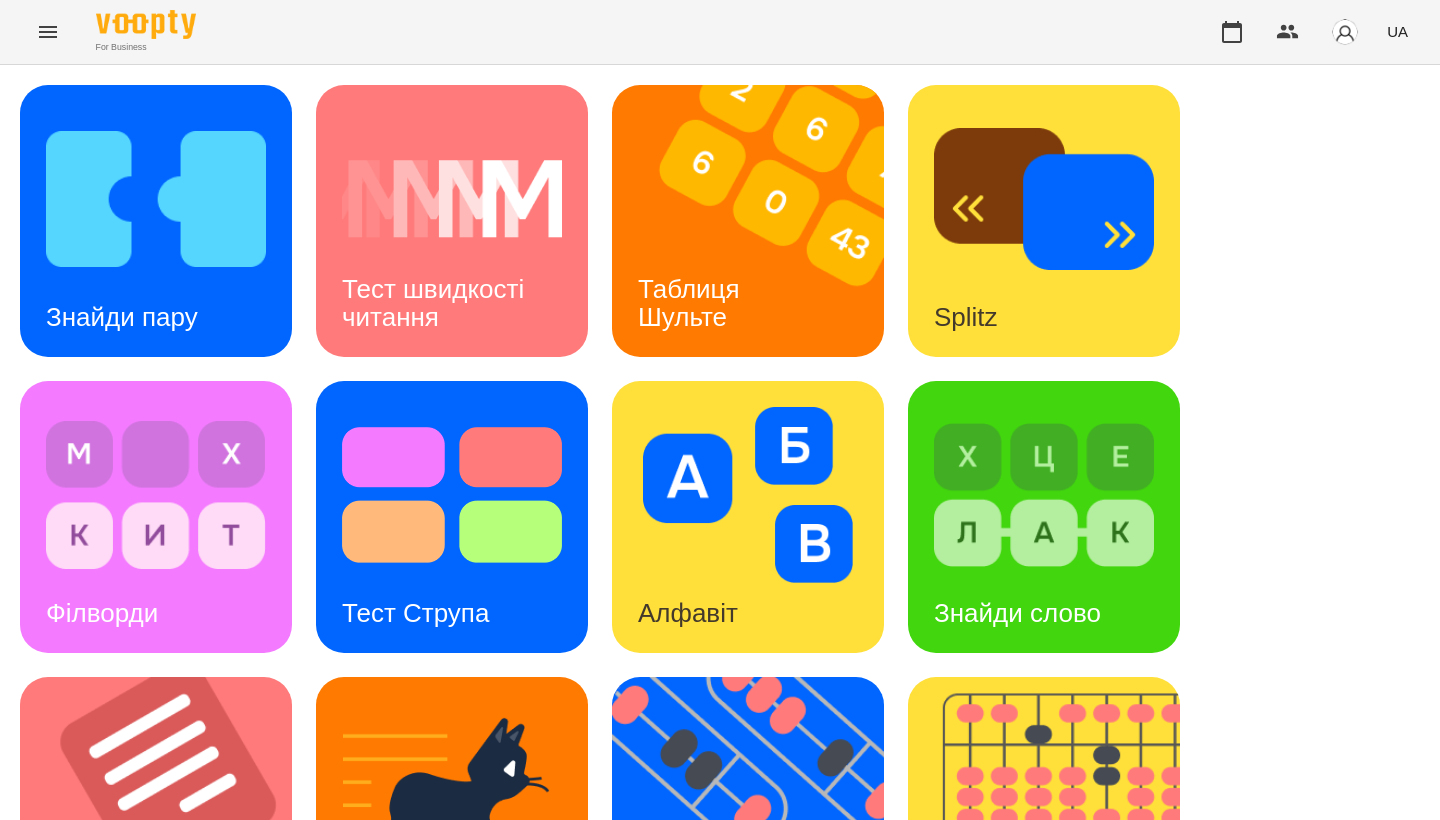 click on "Знайди пару Тест швидкості читання Таблиця
Шульте Splitz Філворди Тест Струпа Алфавіт Знайди слово Тексти Кіберкішка Флешкарти Абакус Знайди
Кіберкішку Мнемотехніка Ментальний
рахунок Стовпці Ділення множення" at bounding box center [720, 813] 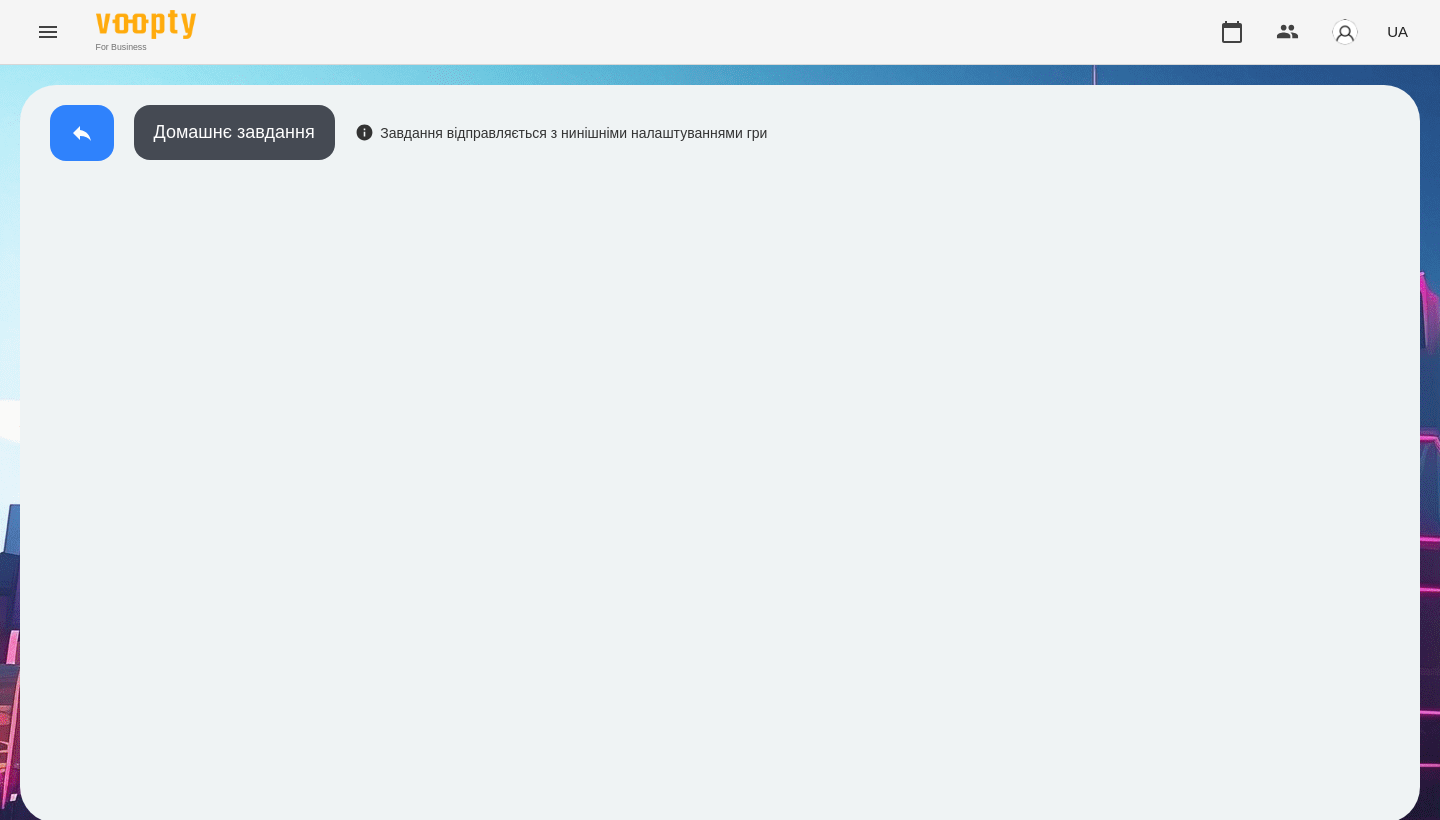 click 